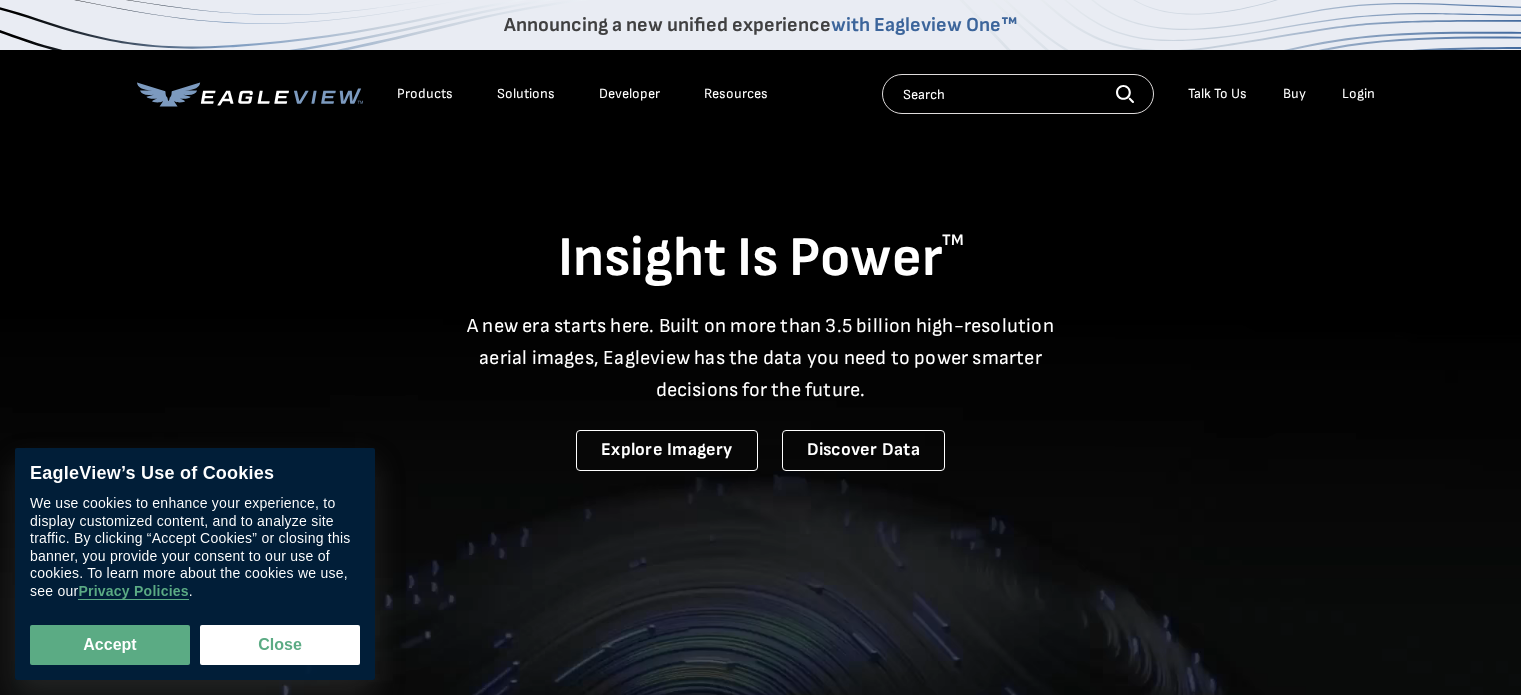 scroll, scrollTop: 0, scrollLeft: 0, axis: both 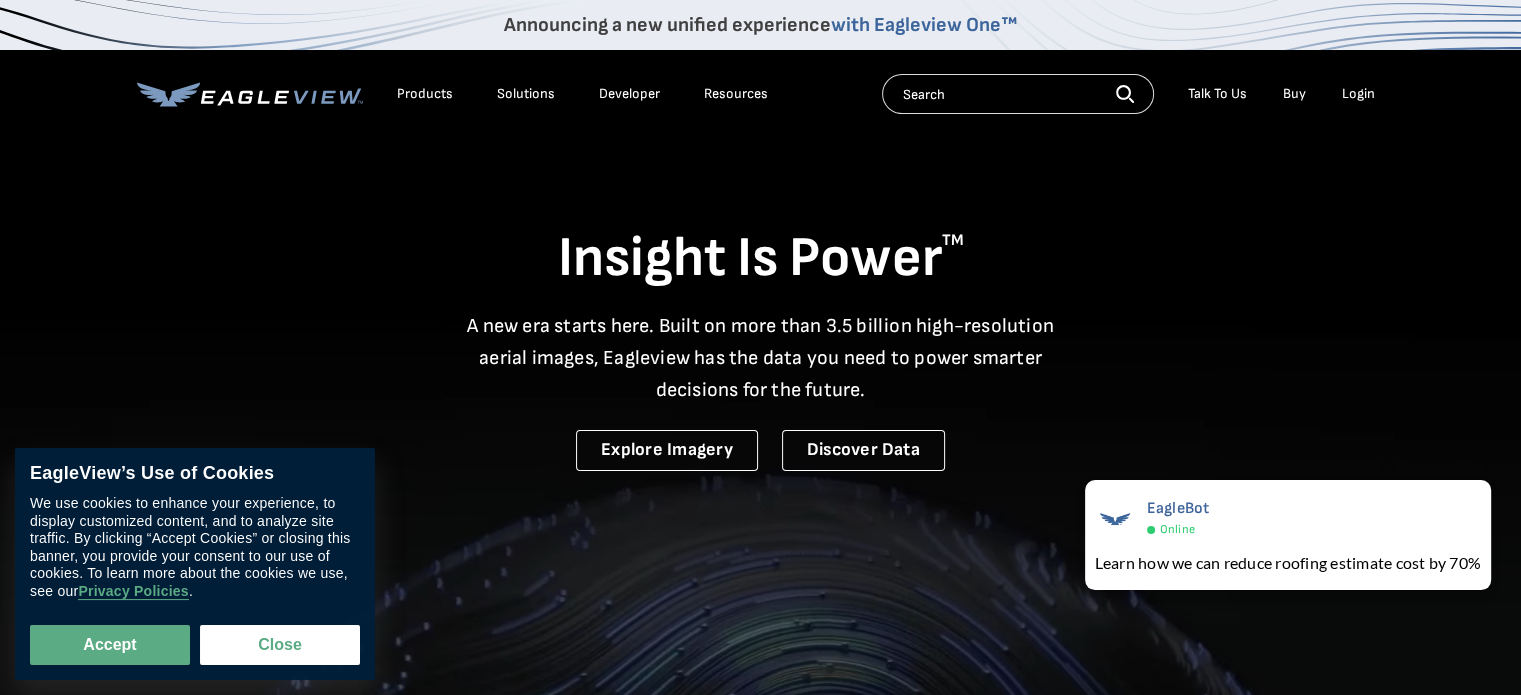 click on "Login" at bounding box center [1358, 94] 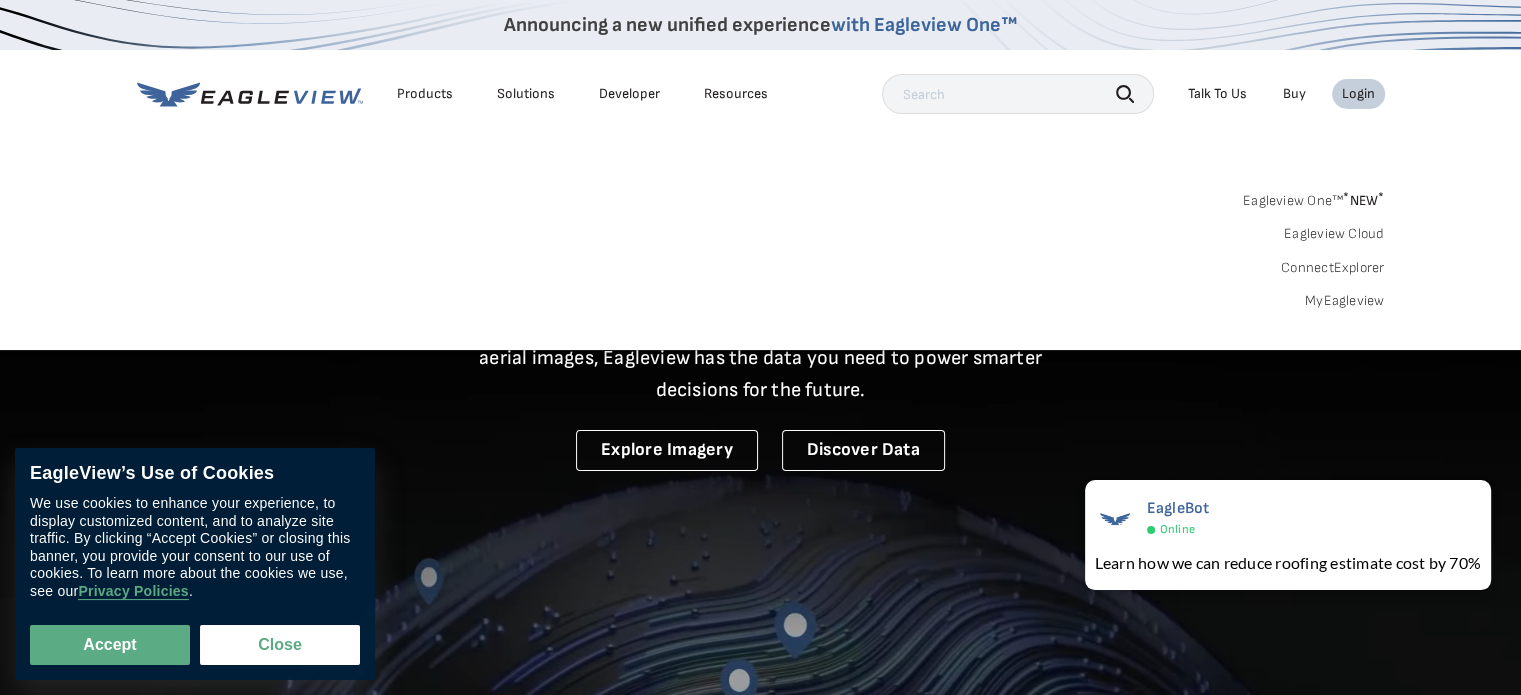 click on "MyEagleview" at bounding box center [1345, 301] 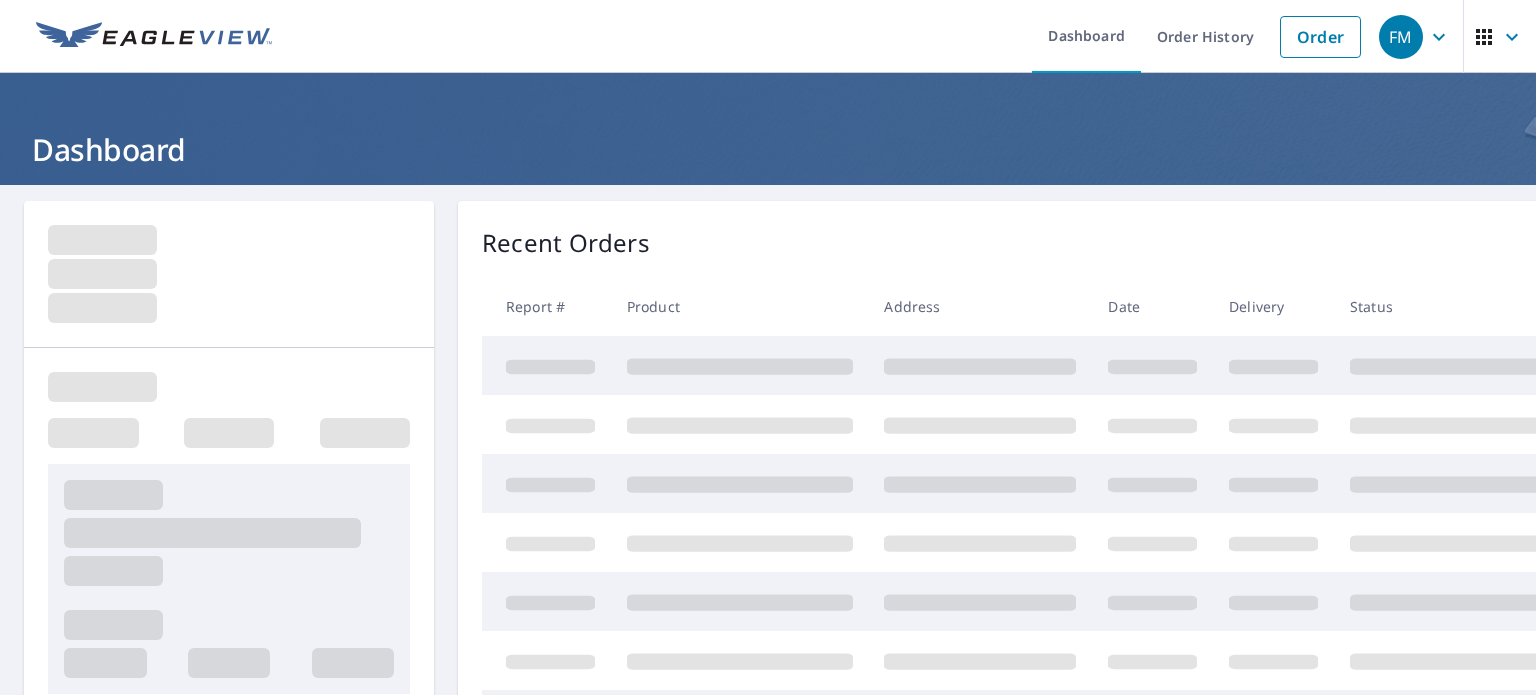 scroll, scrollTop: 0, scrollLeft: 0, axis: both 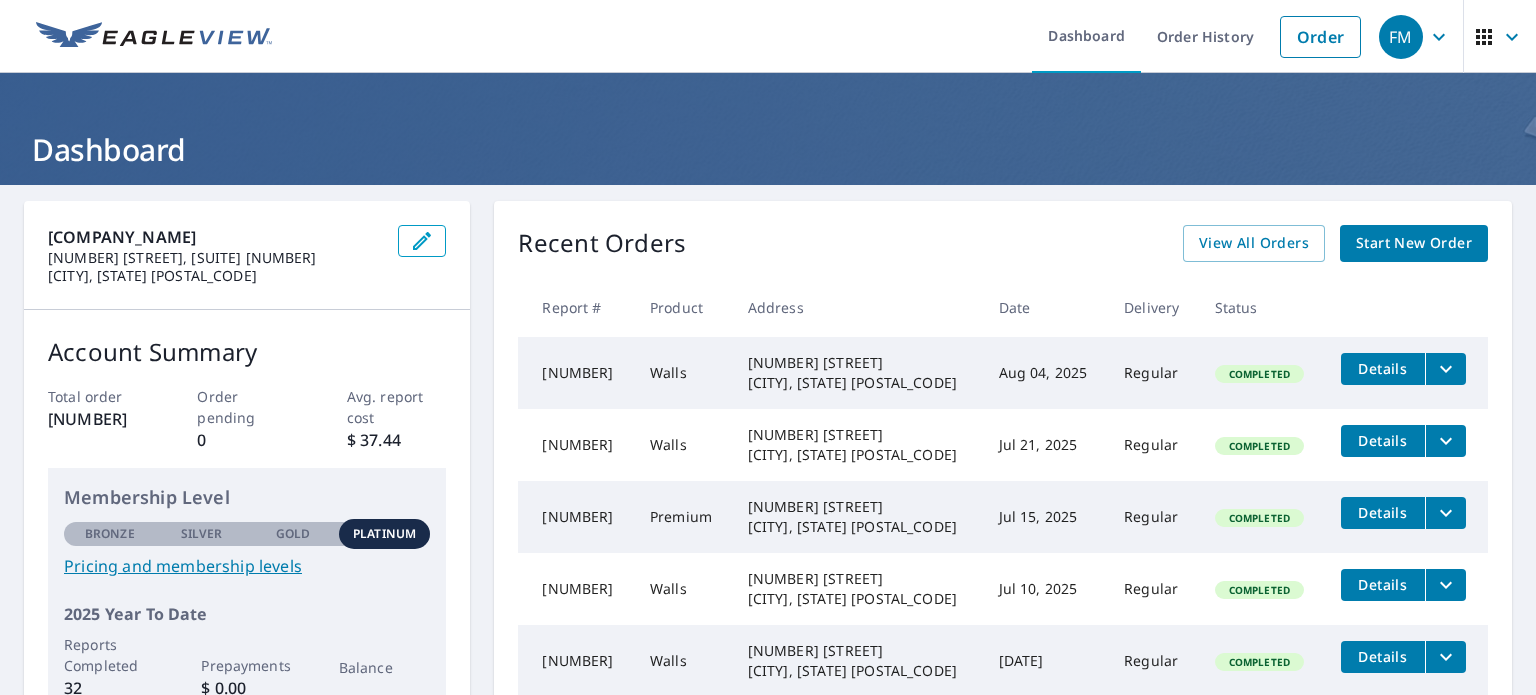 click on "Start New Order" at bounding box center [1414, 243] 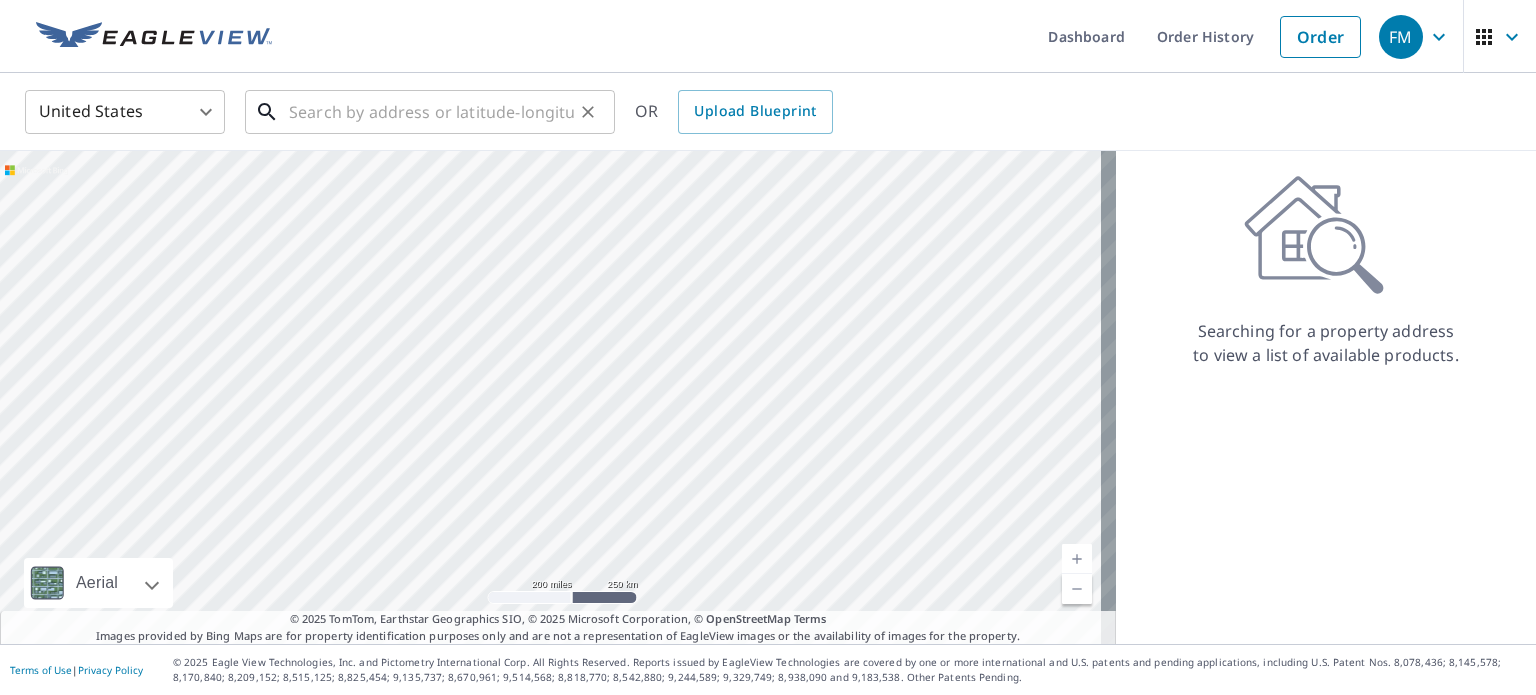click at bounding box center (431, 112) 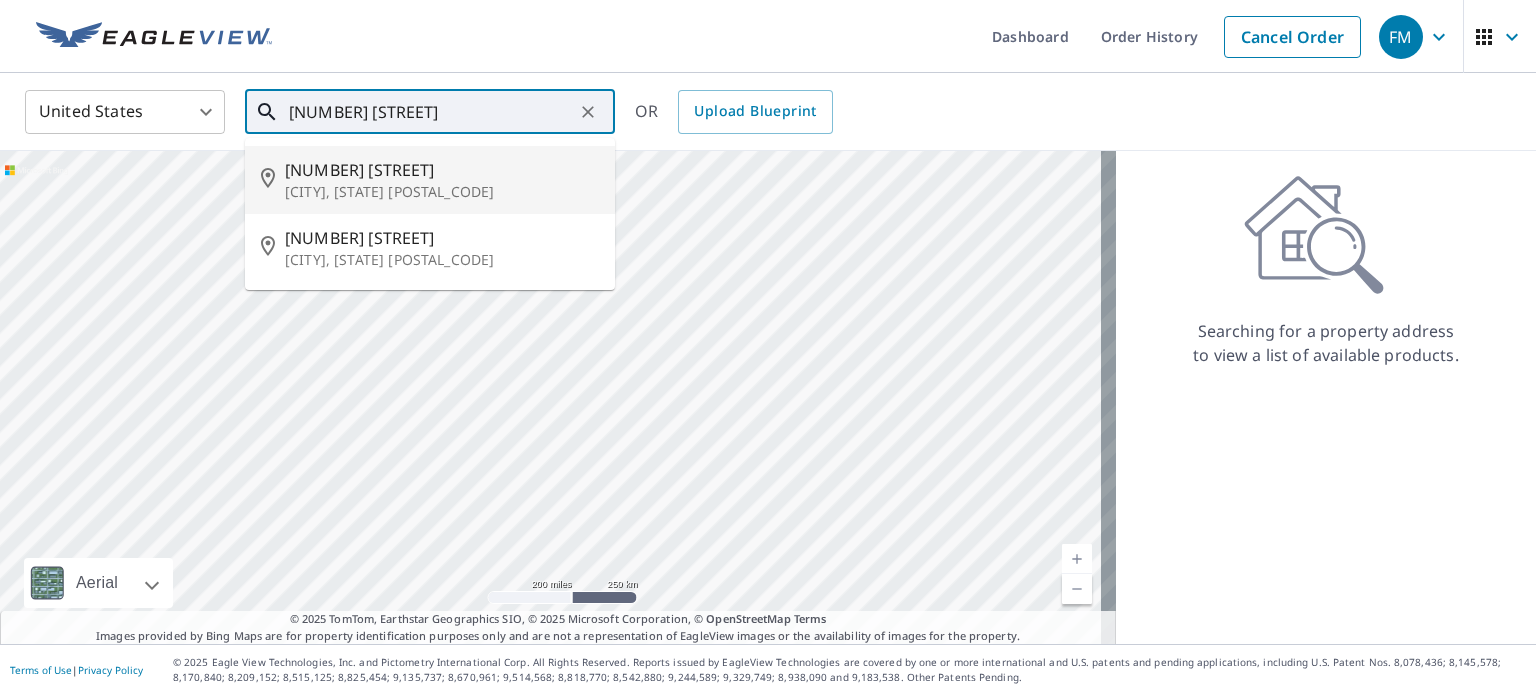 click on "[CITY], [STATE] [POSTAL_CODE]" at bounding box center (442, 192) 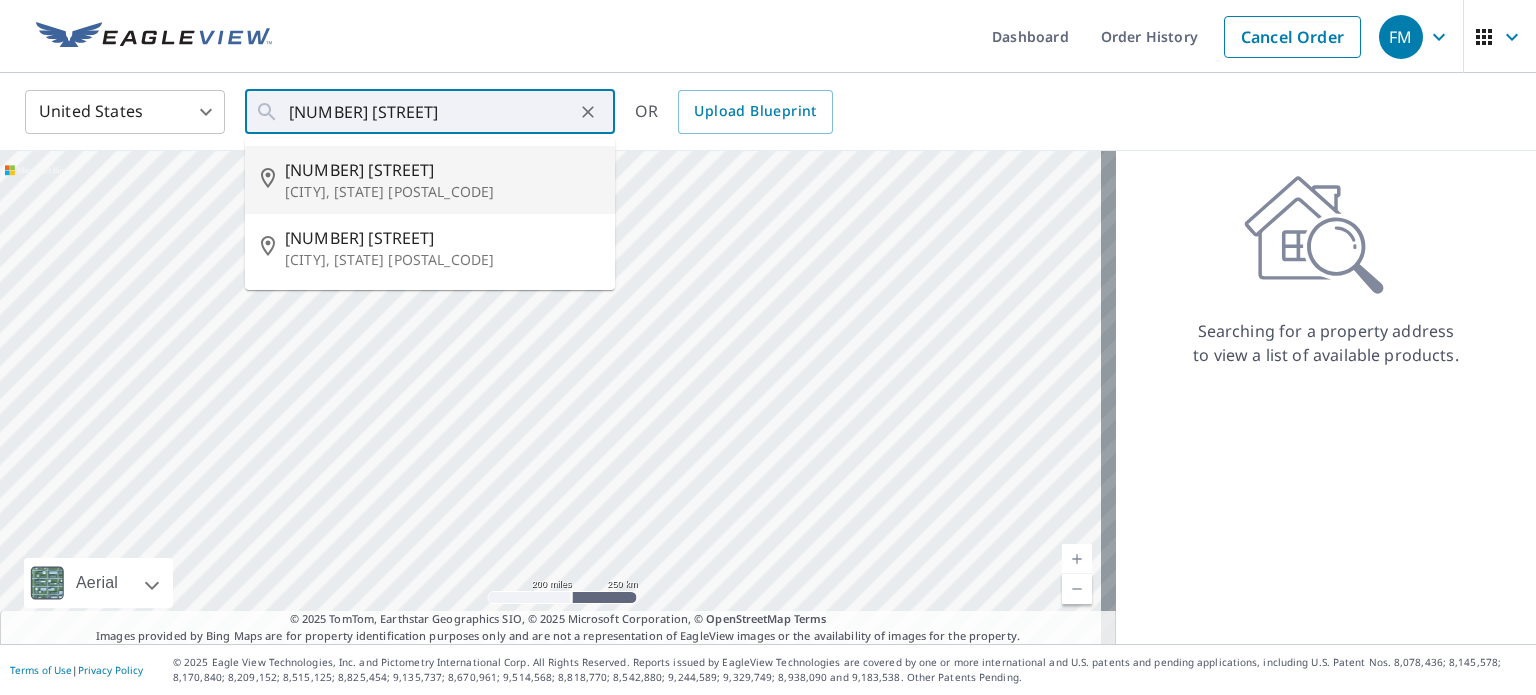 type on "[NUMBER] [STREET] [CITY], [STATE] [POSTAL_CODE]" 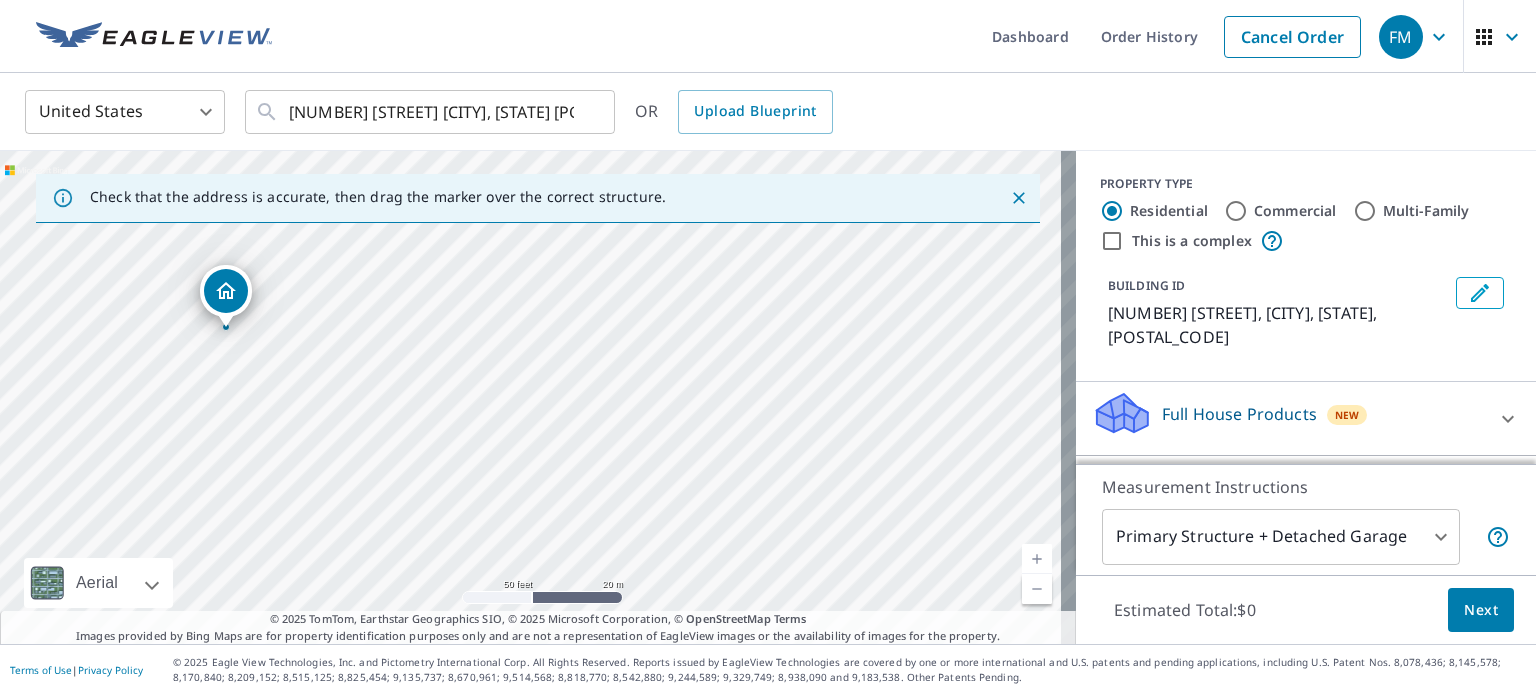 scroll, scrollTop: 188, scrollLeft: 0, axis: vertical 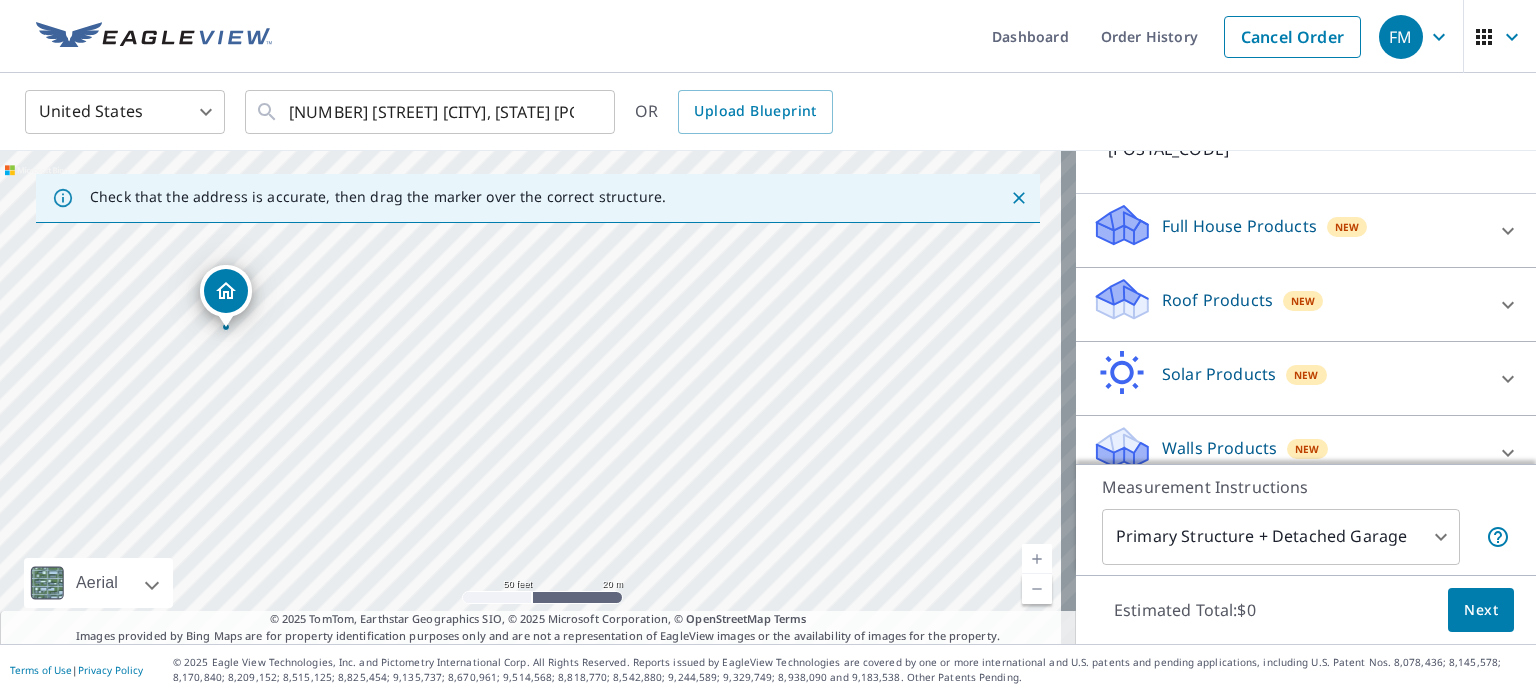 click on "Walls Products" at bounding box center [1219, 448] 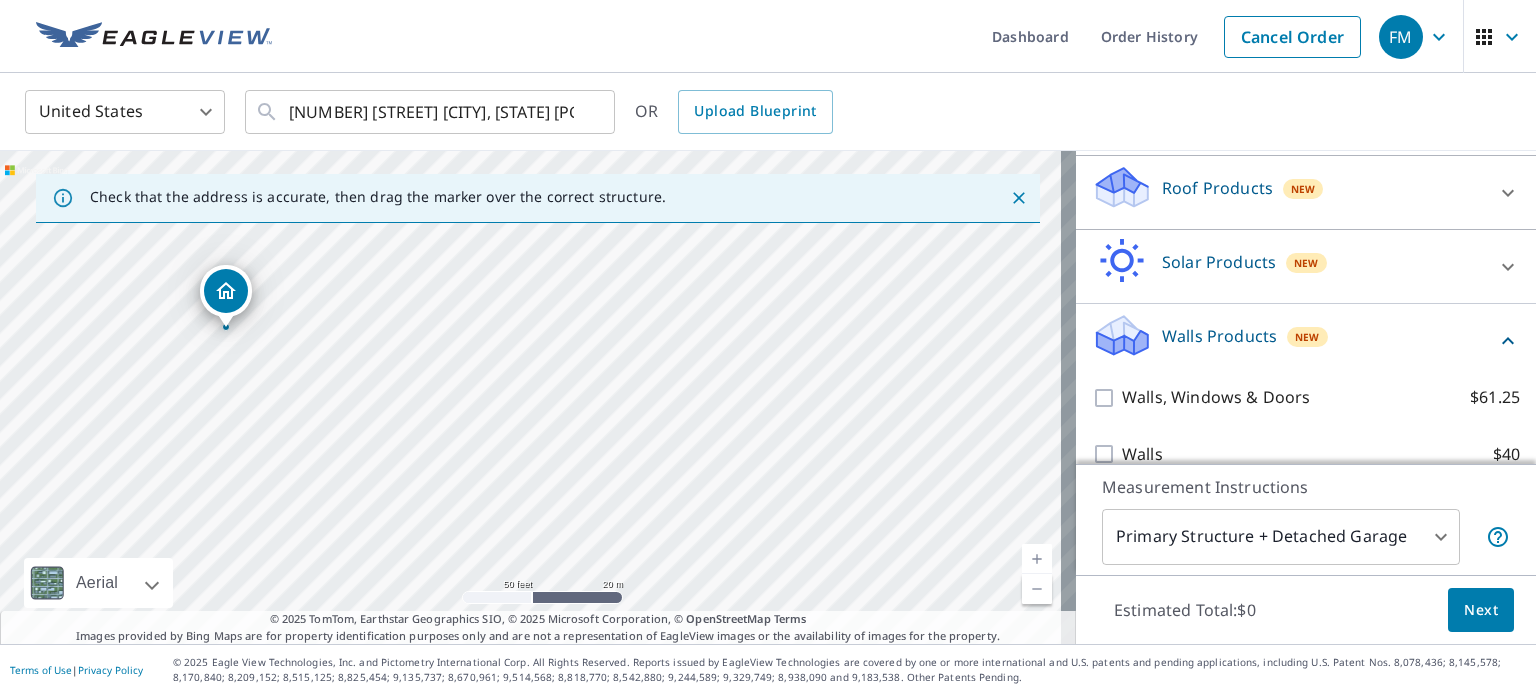 scroll, scrollTop: 301, scrollLeft: 0, axis: vertical 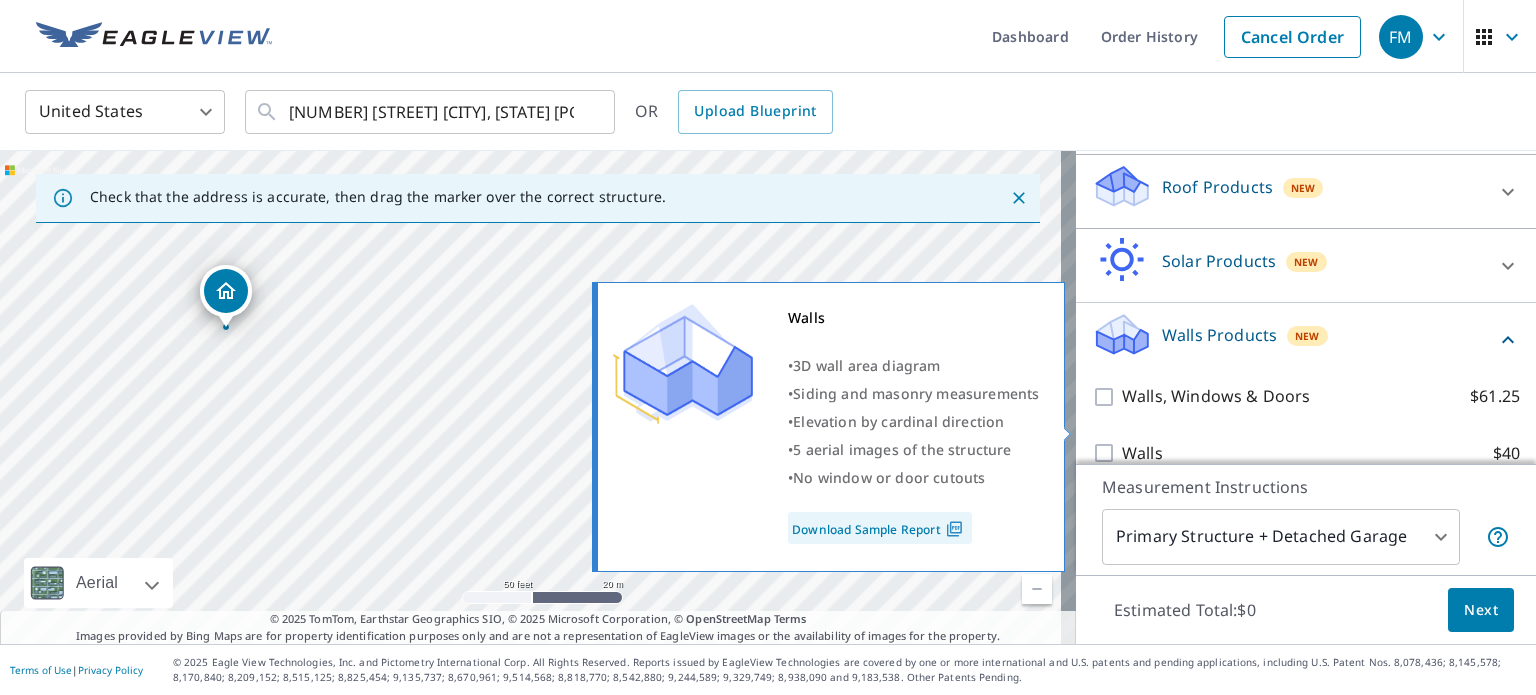 click on "Walls $40" at bounding box center [1107, 453] 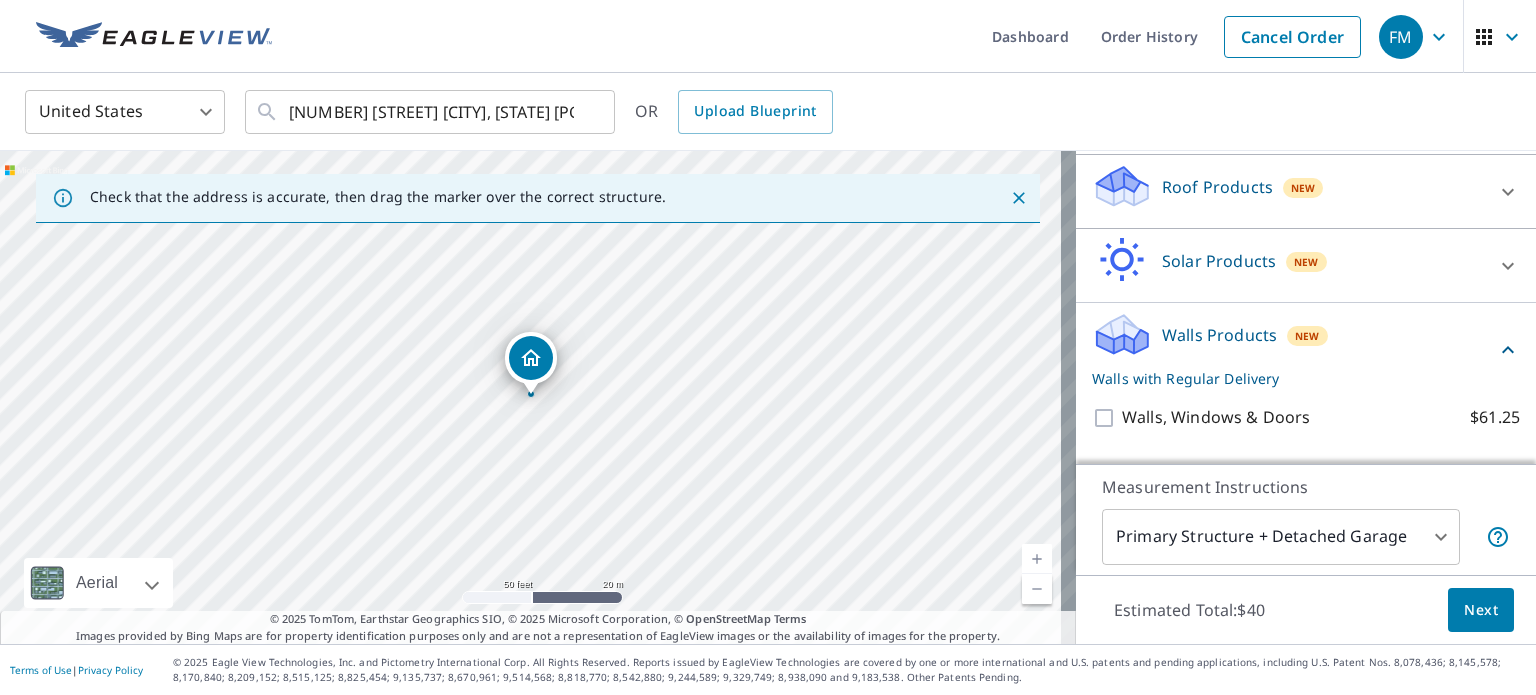 click on "[NUMBER] [STREET] [CITY], [STATE] [POSTAL_CODE]" at bounding box center [768, 347] 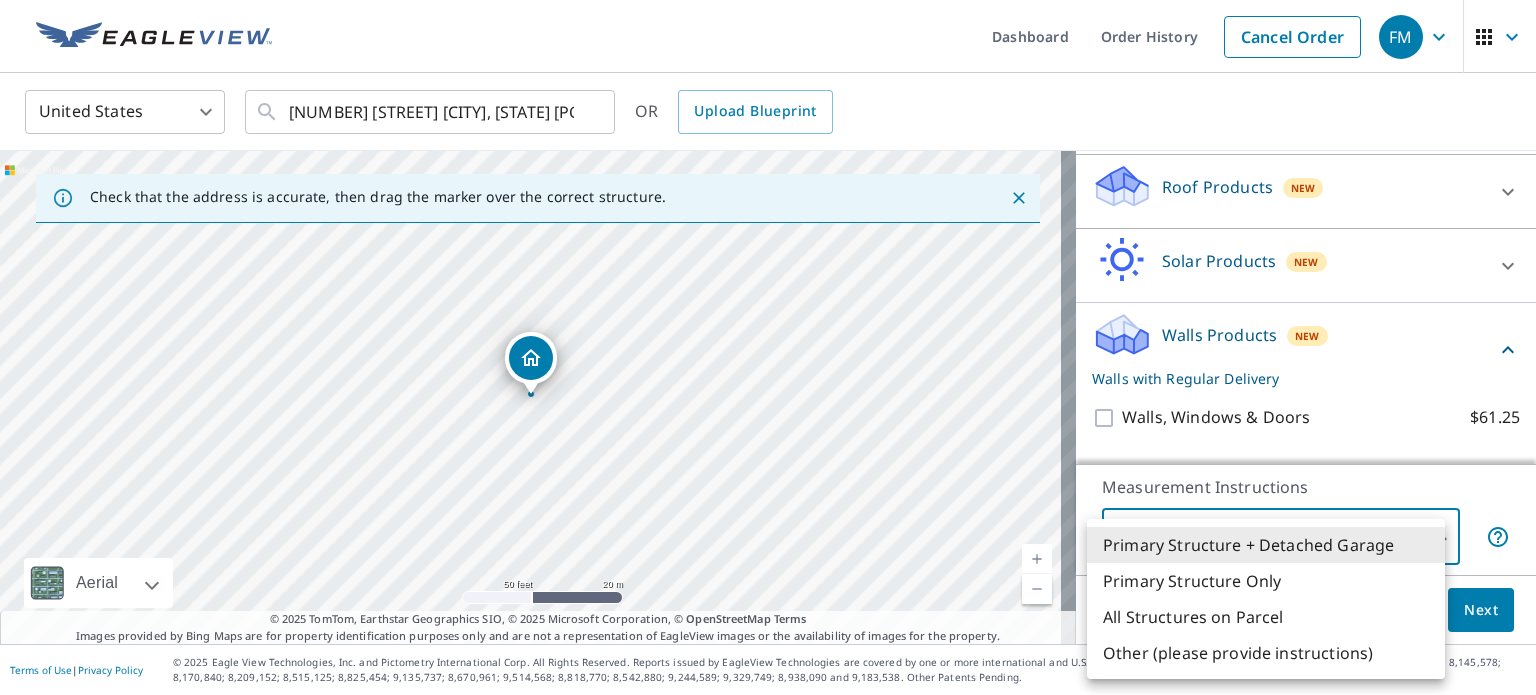 click on "Primary Structure Only" at bounding box center (1266, 581) 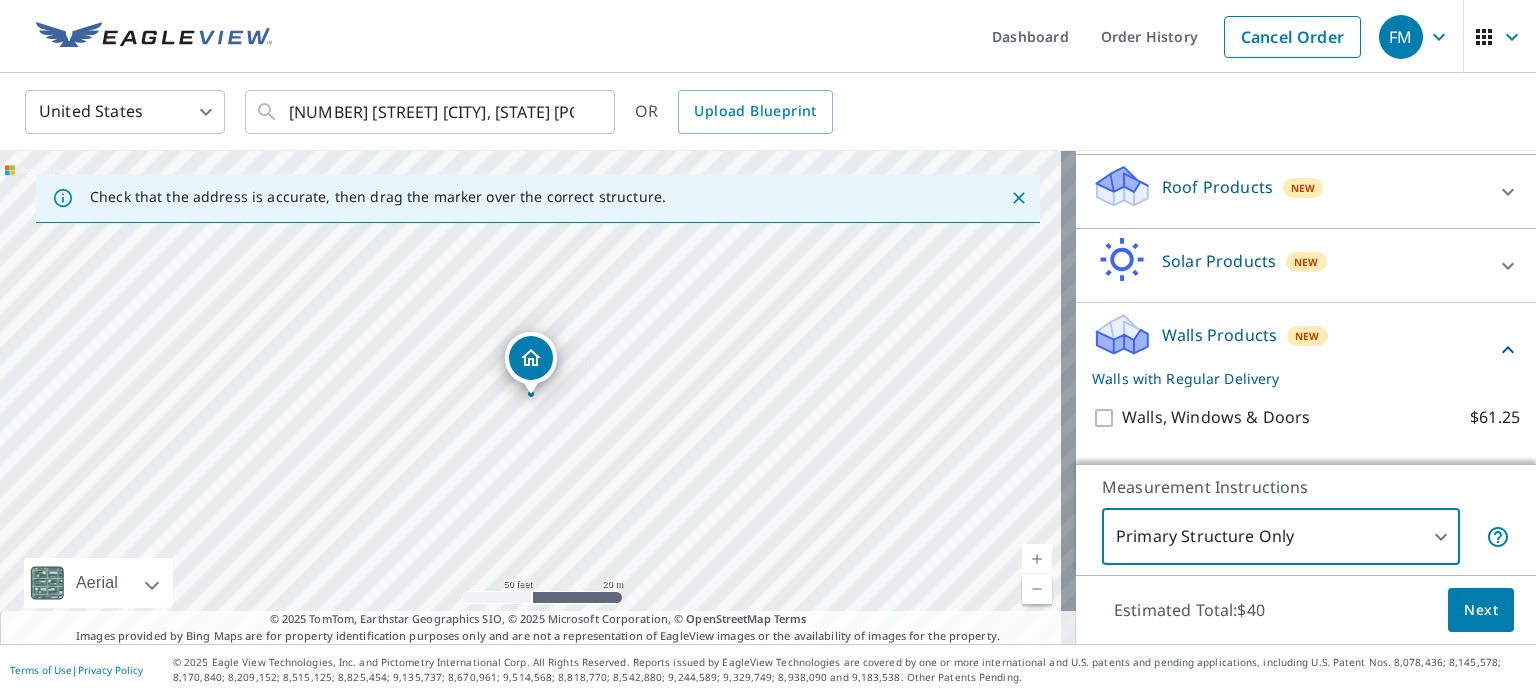 click on "[PRICE]" at bounding box center [1306, 610] 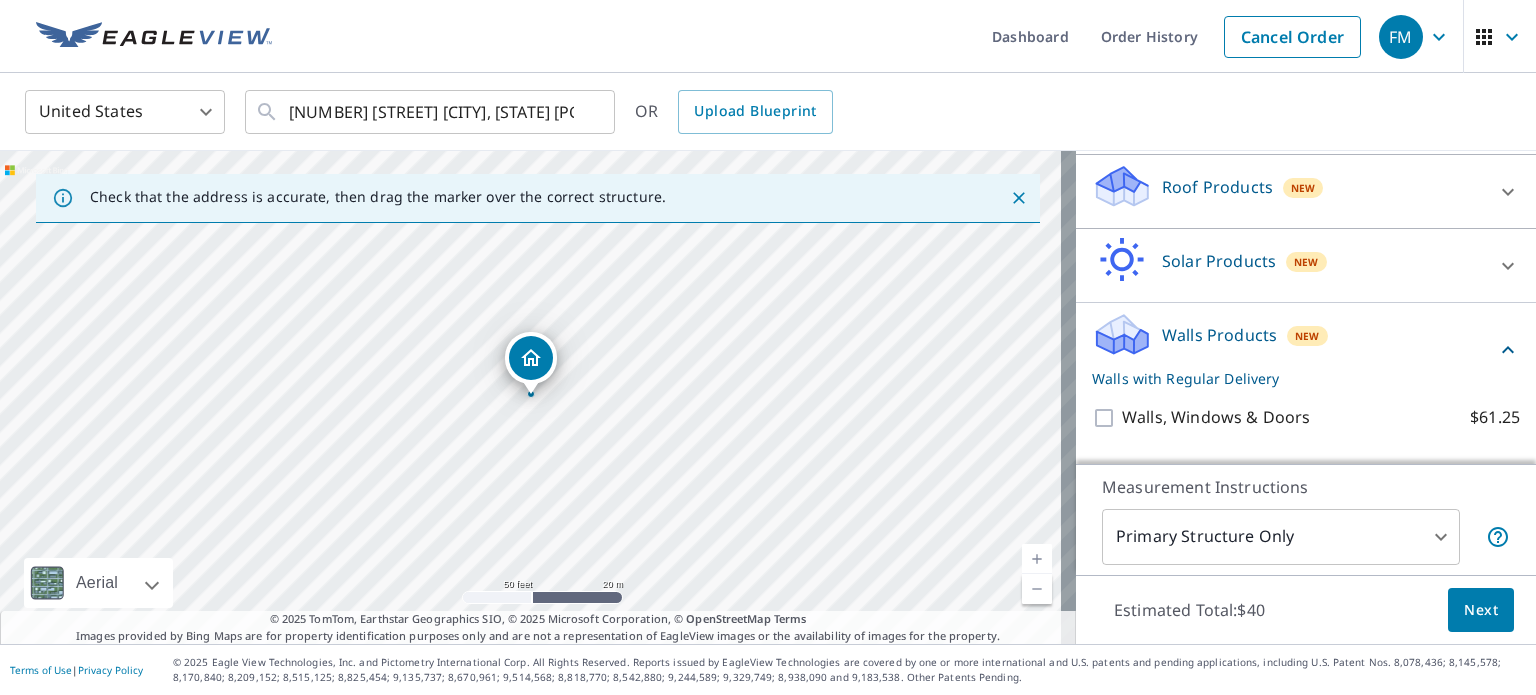 click on "[NUMBER] [STREET] [CITY], [STATE] [POSTAL_CODE]" at bounding box center [768, 347] 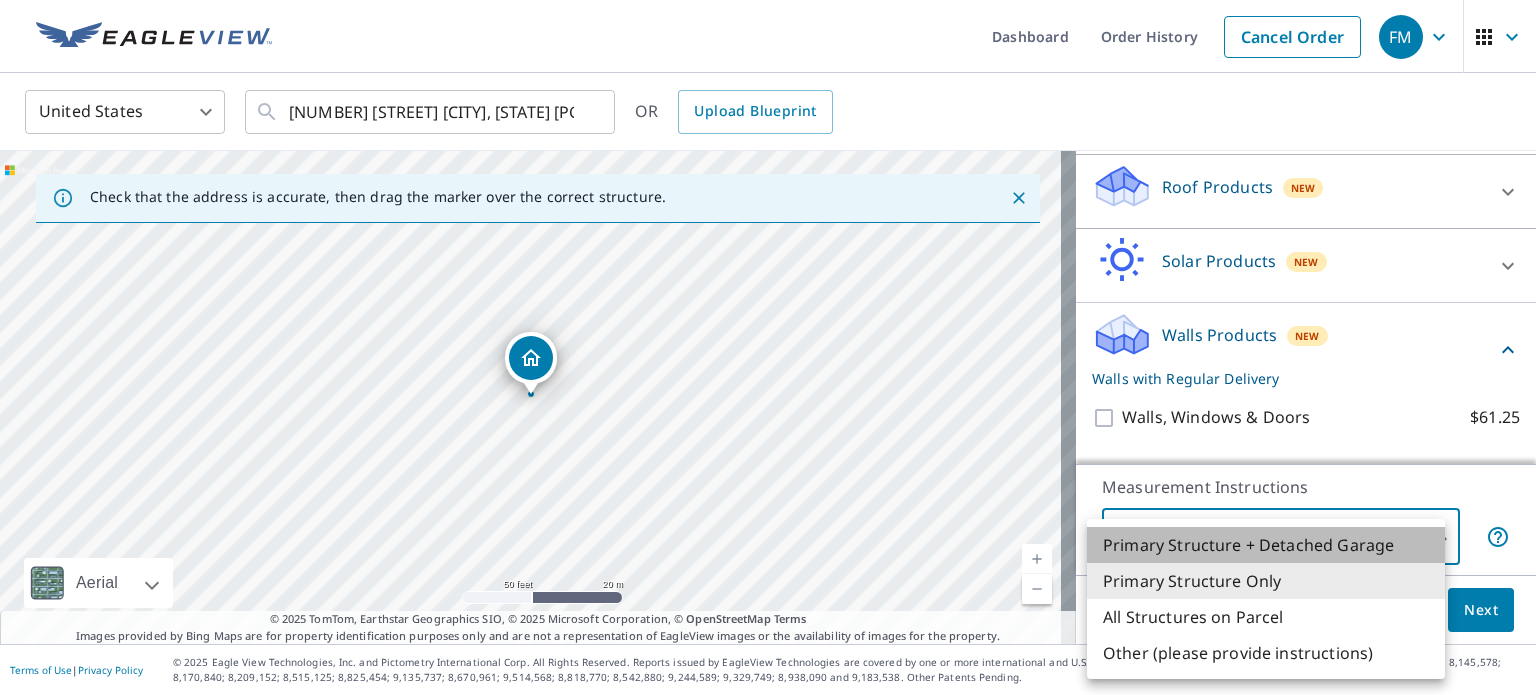 click on "Primary Structure + Detached Garage" at bounding box center (1266, 545) 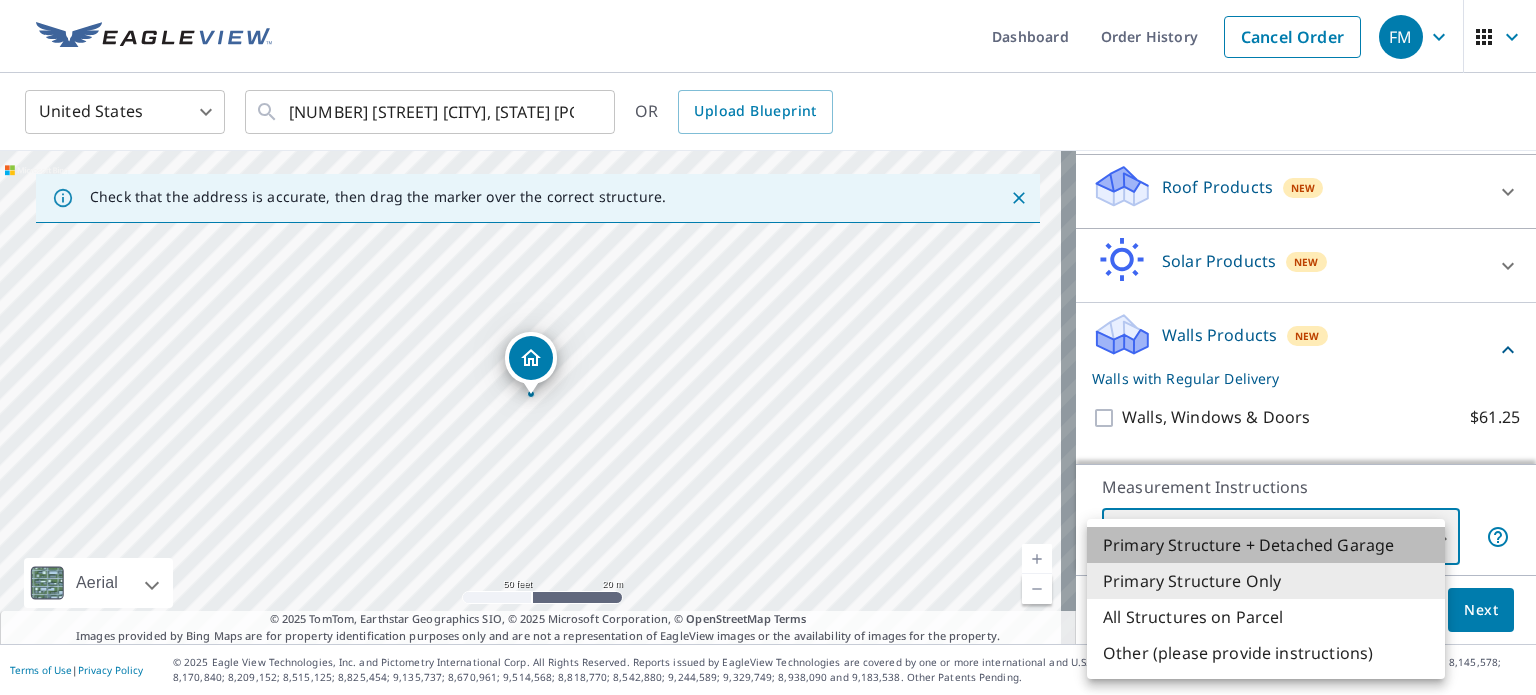 type on "1" 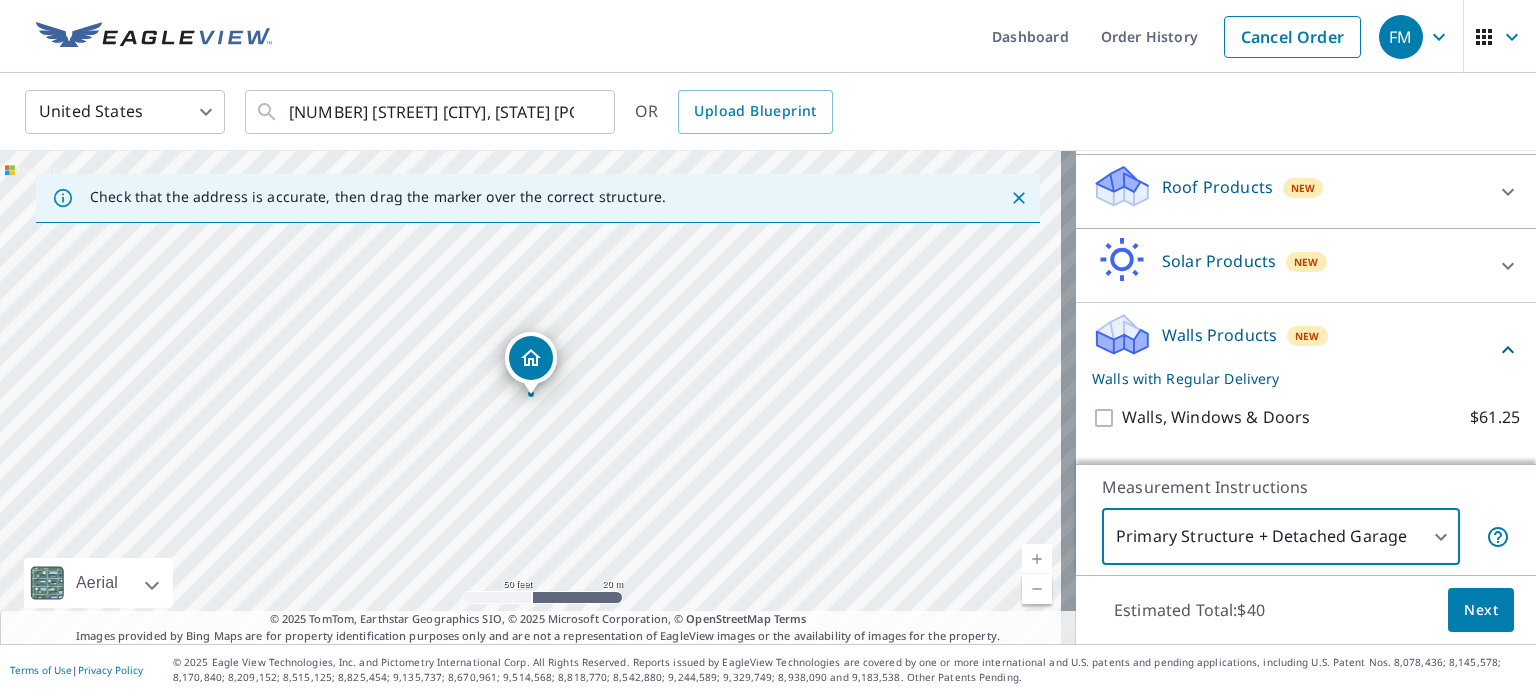 click on "Next" at bounding box center (1481, 610) 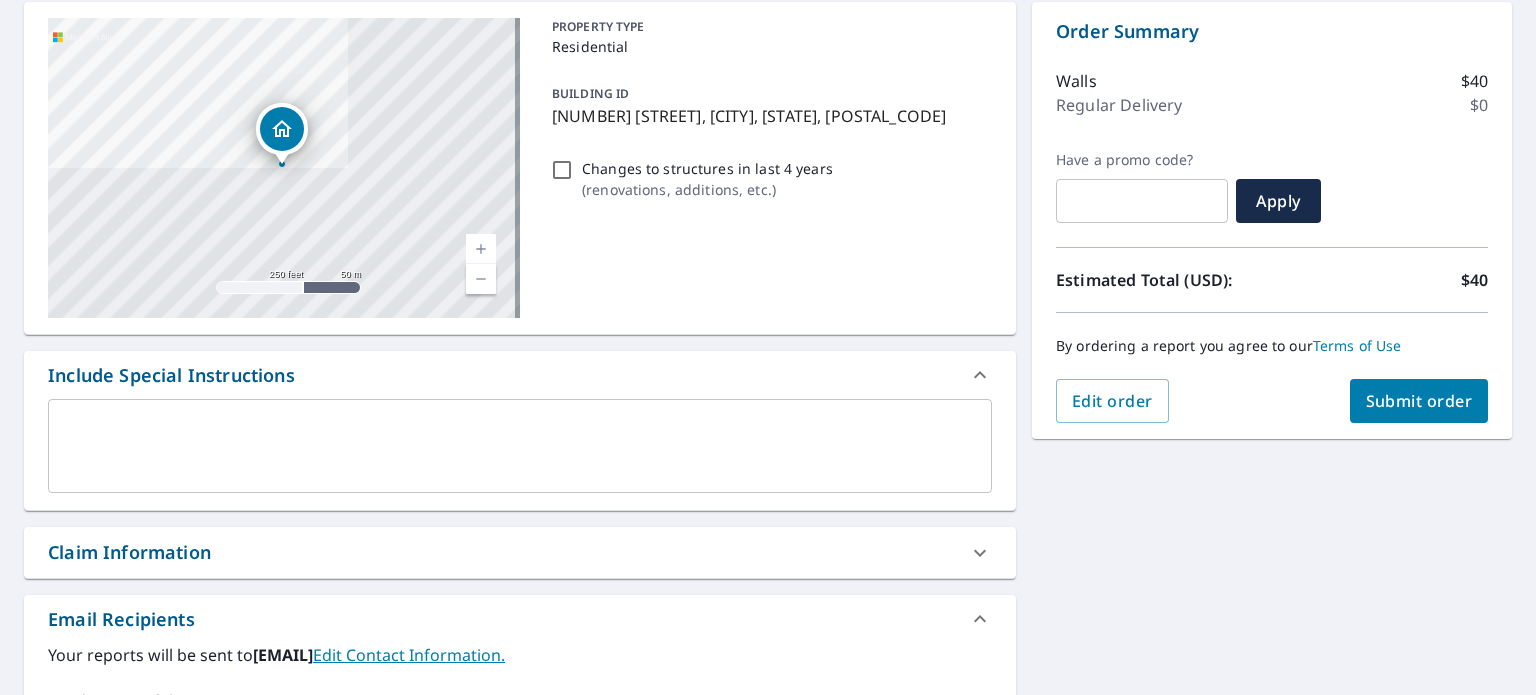 scroll, scrollTop: 200, scrollLeft: 0, axis: vertical 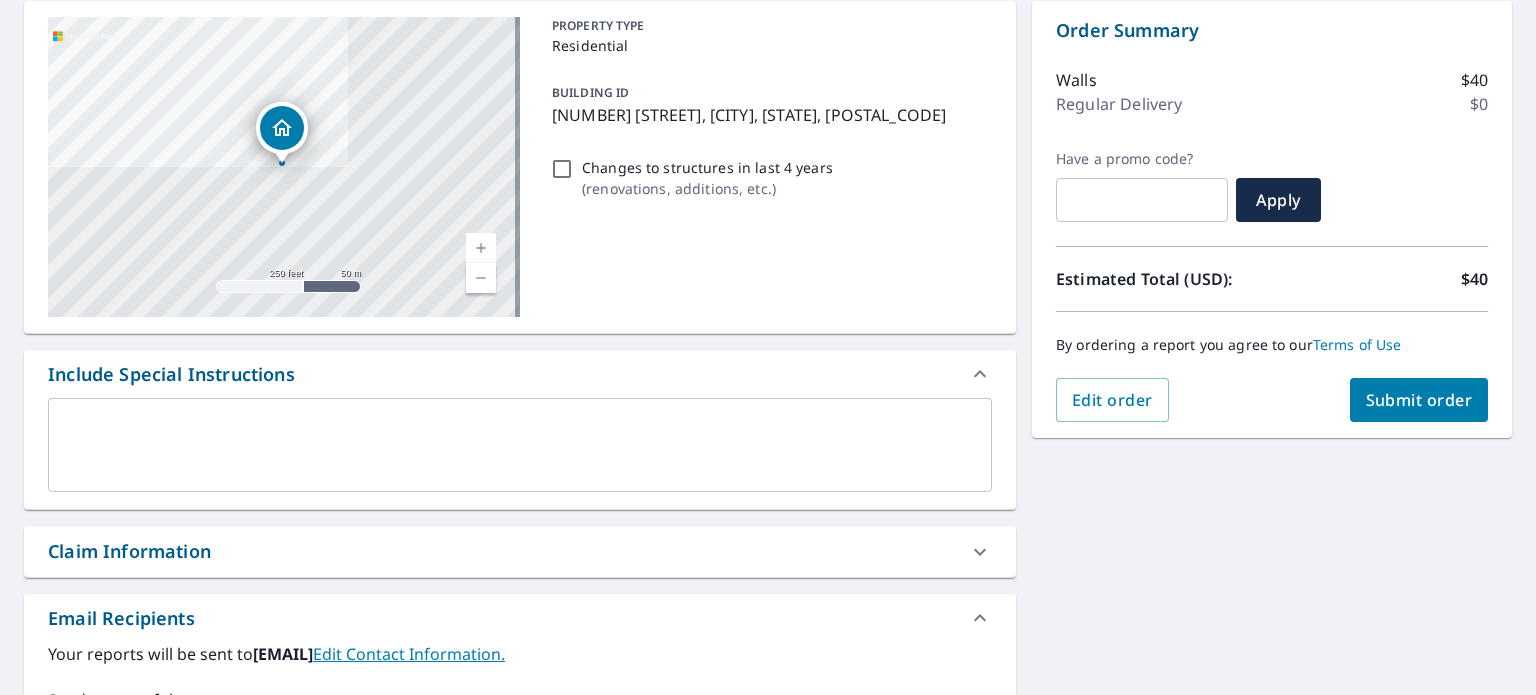 click on "Claim Information" at bounding box center (129, 551) 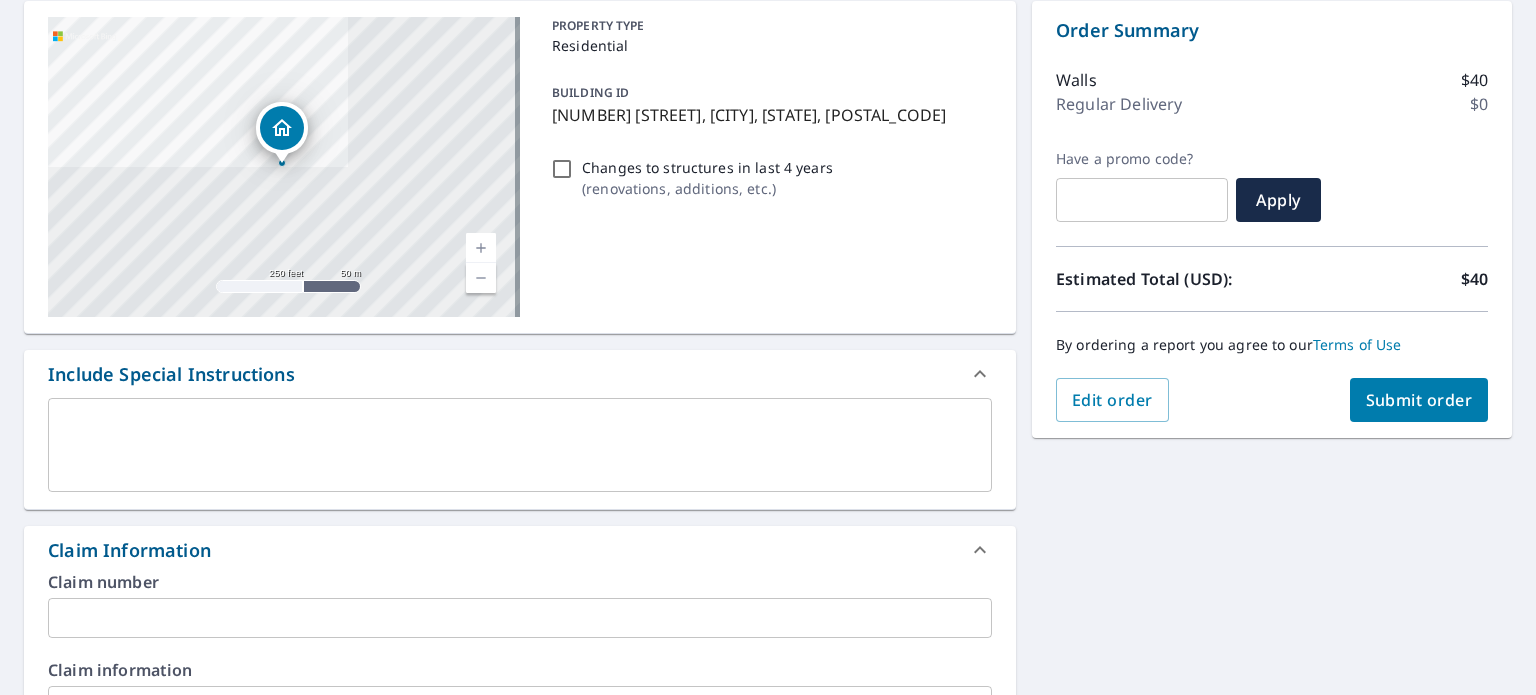 click at bounding box center (520, 618) 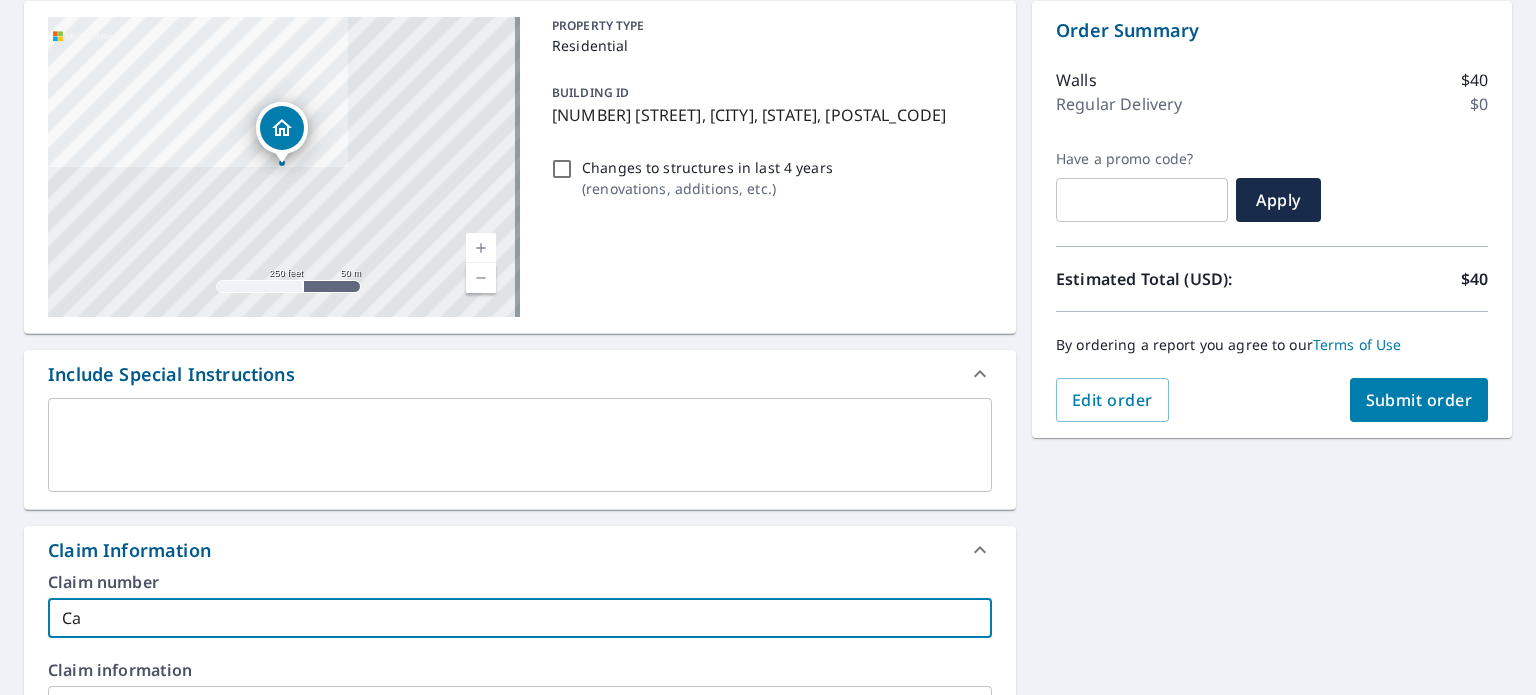 type on "C" 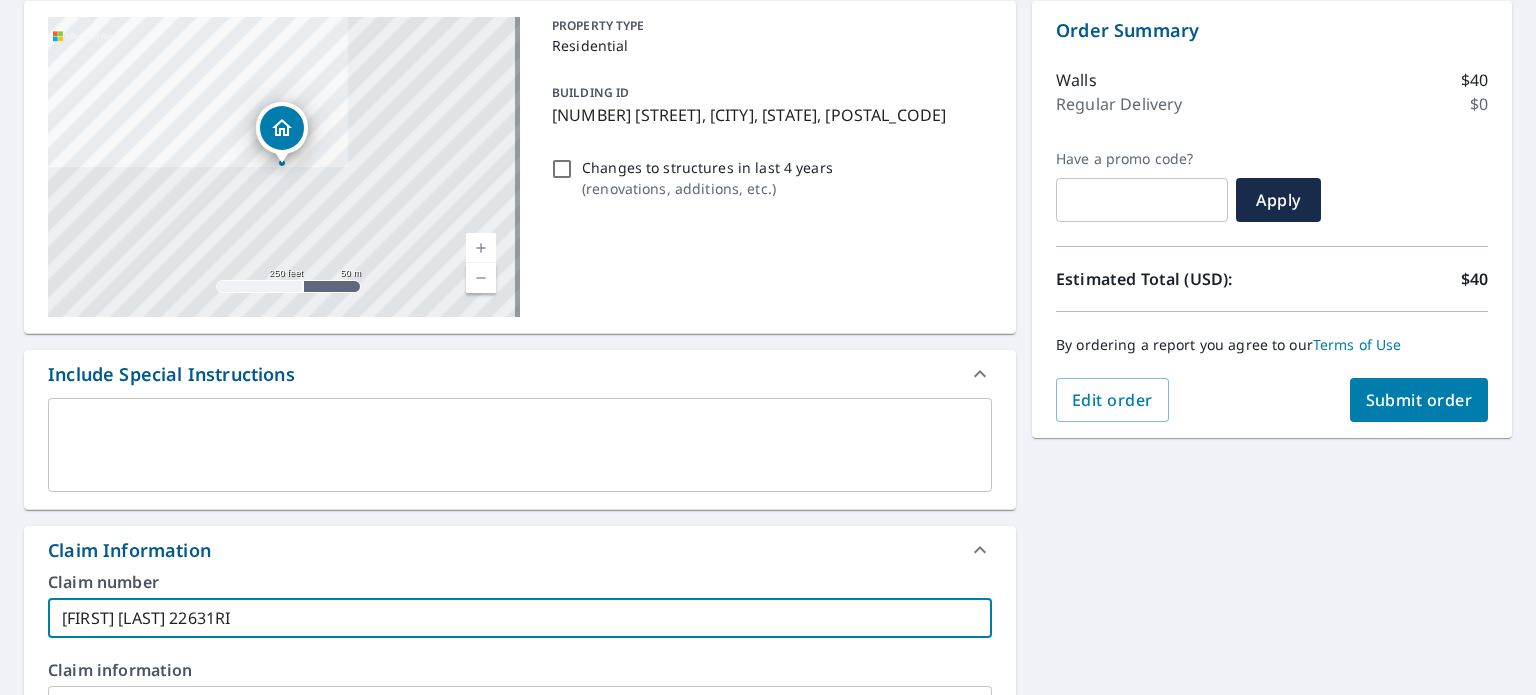 type on "[FIRST] [LAST] 22631RI" 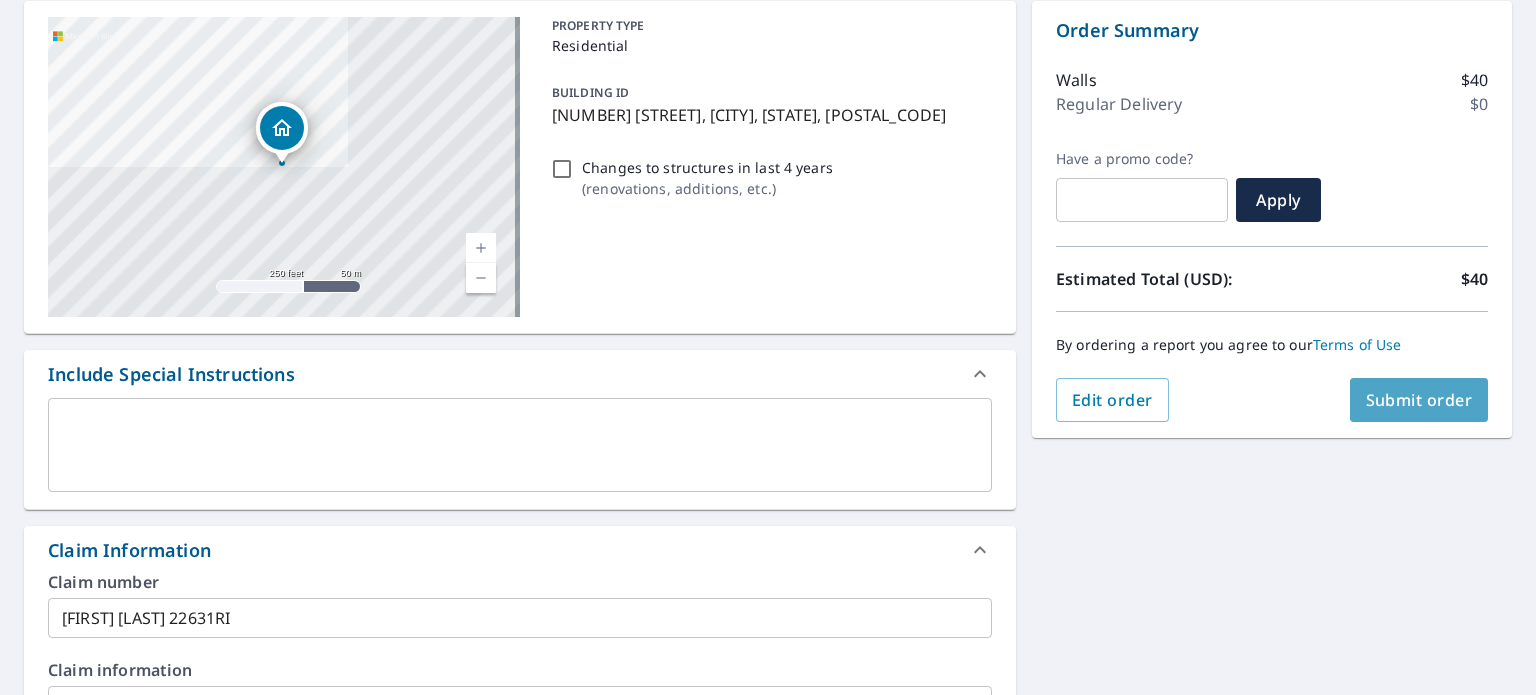 click on "Submit order" at bounding box center [1419, 400] 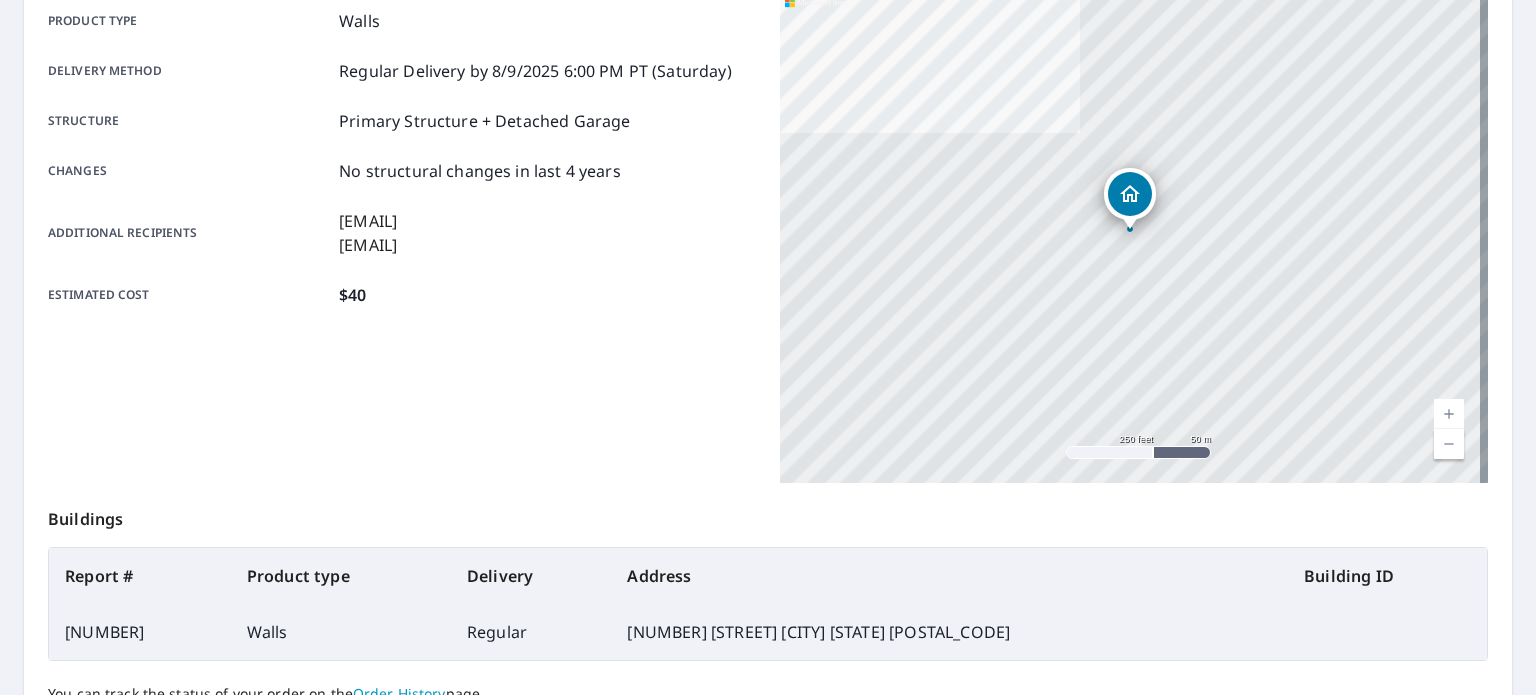 scroll, scrollTop: 480, scrollLeft: 0, axis: vertical 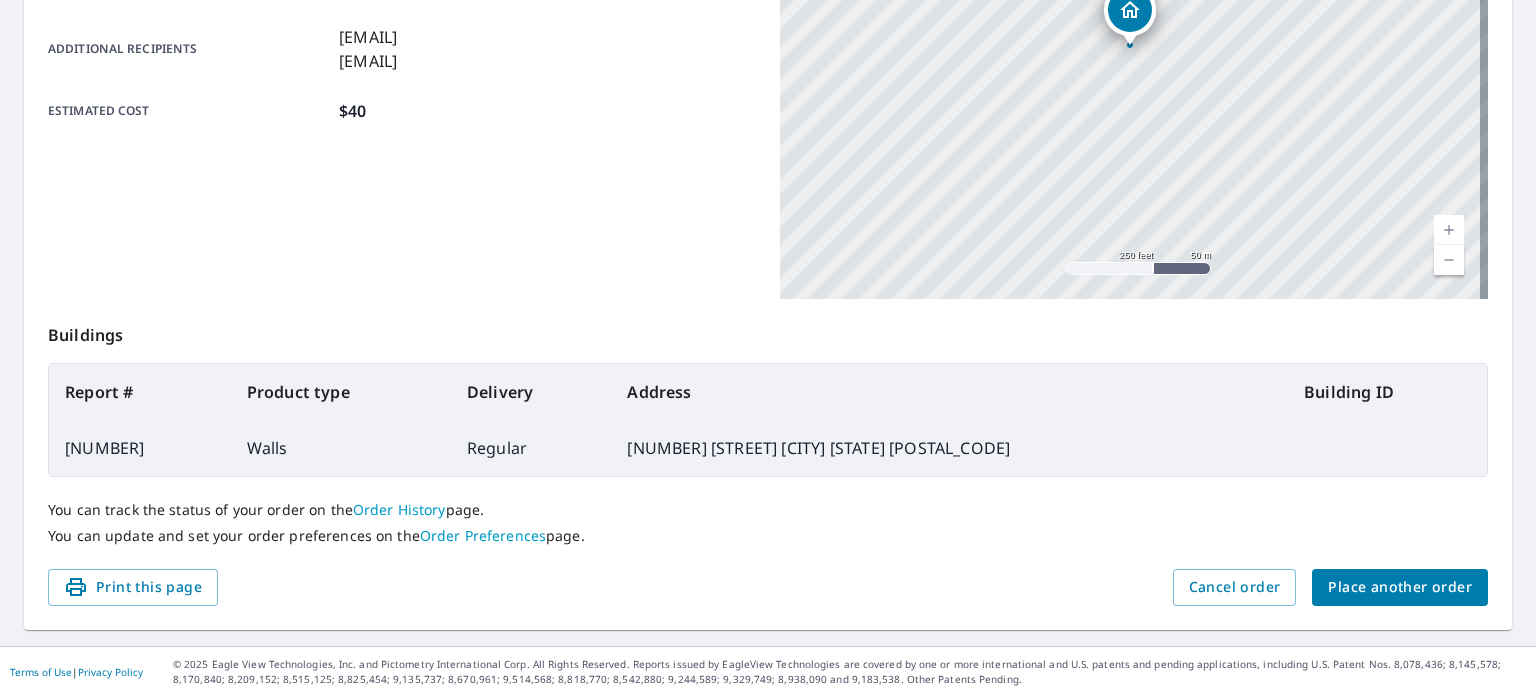 click on "Place another order" at bounding box center [1400, 587] 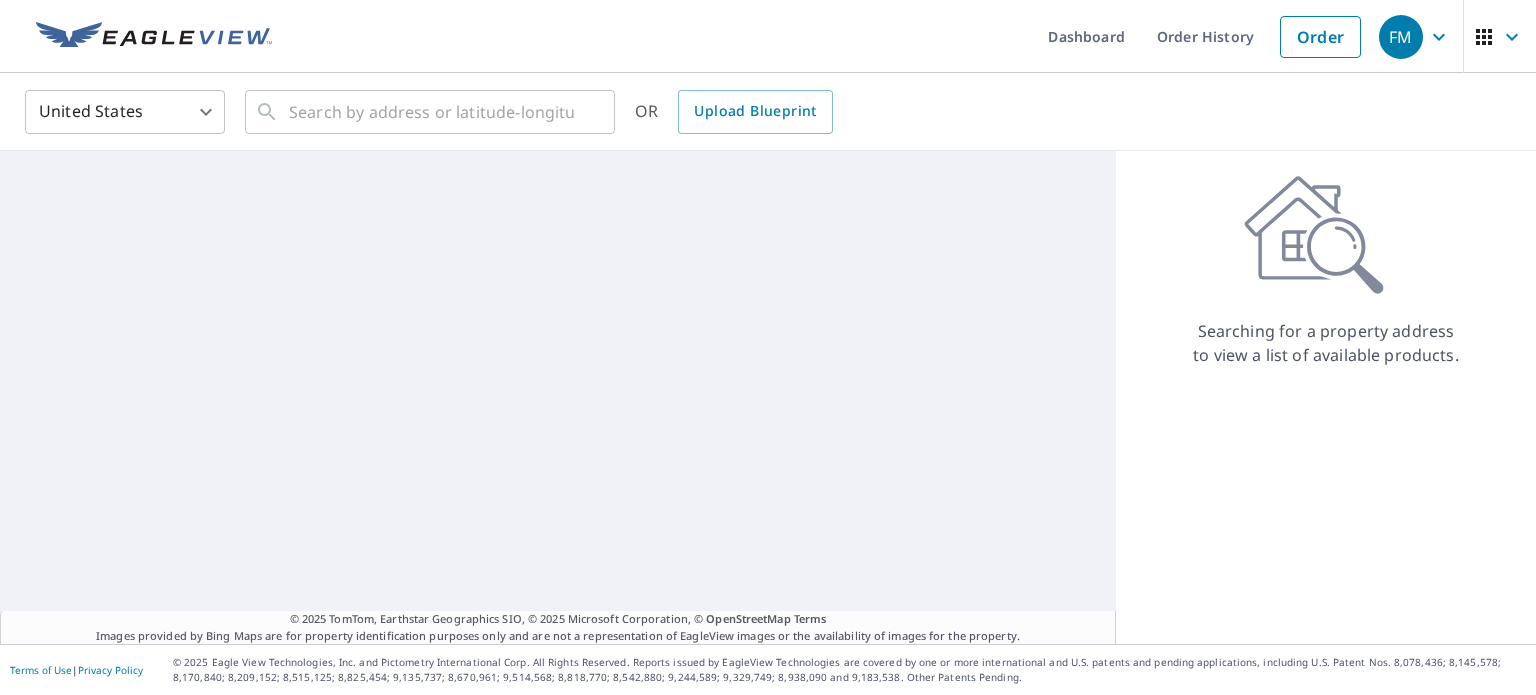 scroll, scrollTop: 0, scrollLeft: 0, axis: both 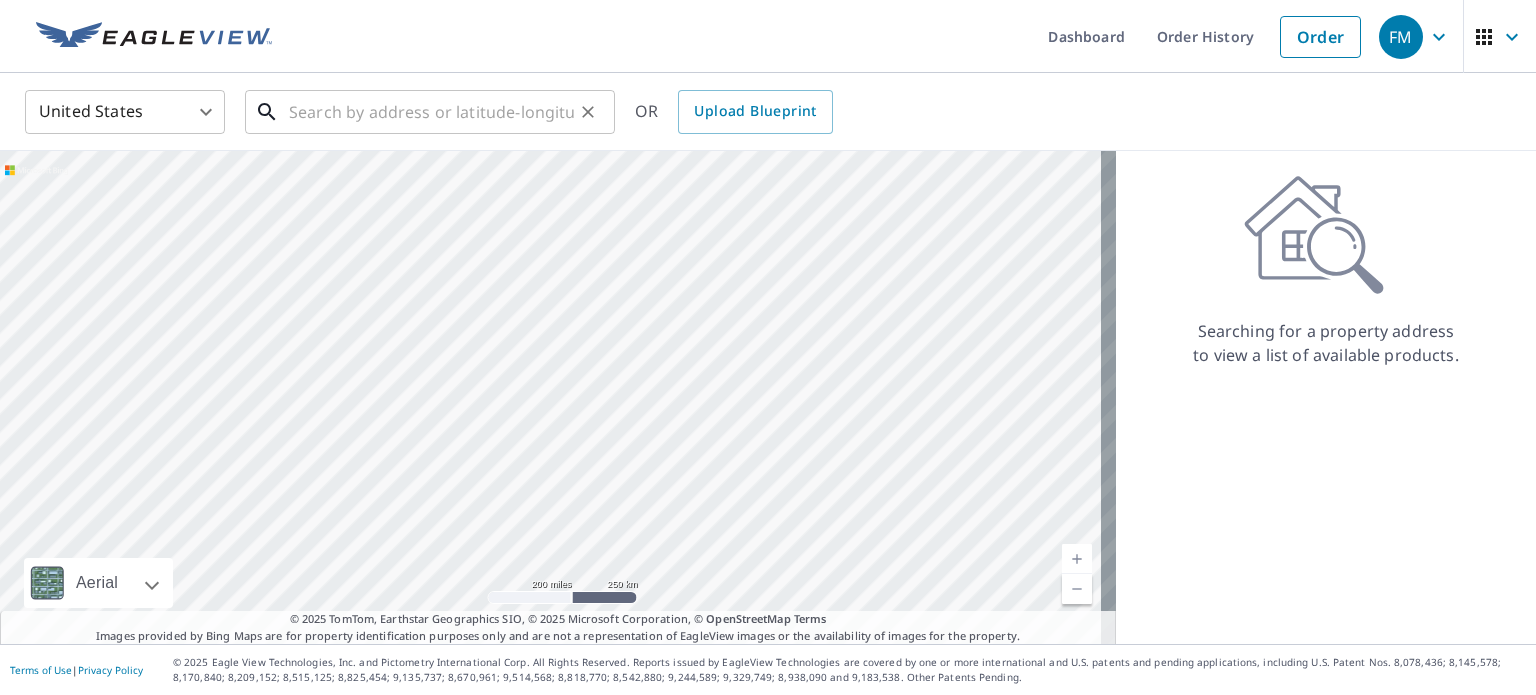 click at bounding box center (431, 112) 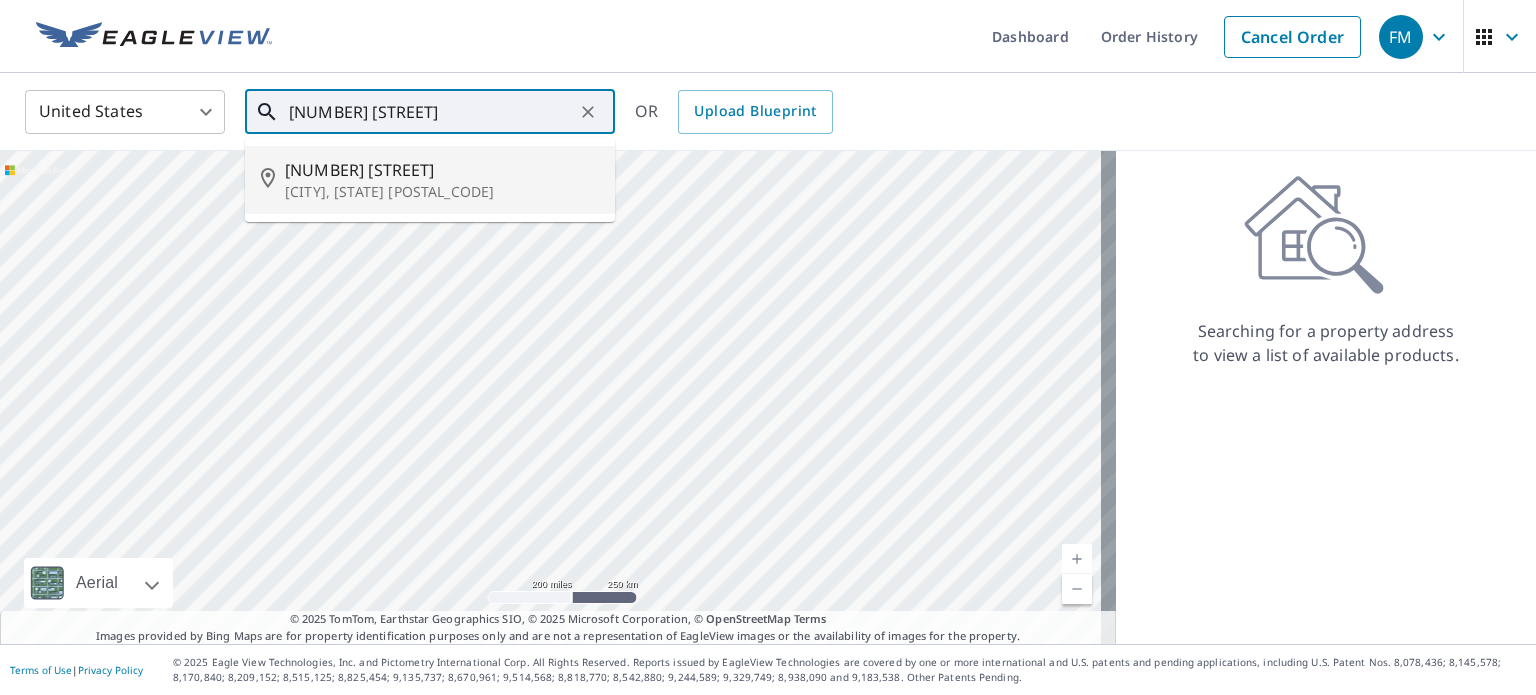 click on "[CITY], [STATE] [POSTAL_CODE]" at bounding box center [442, 192] 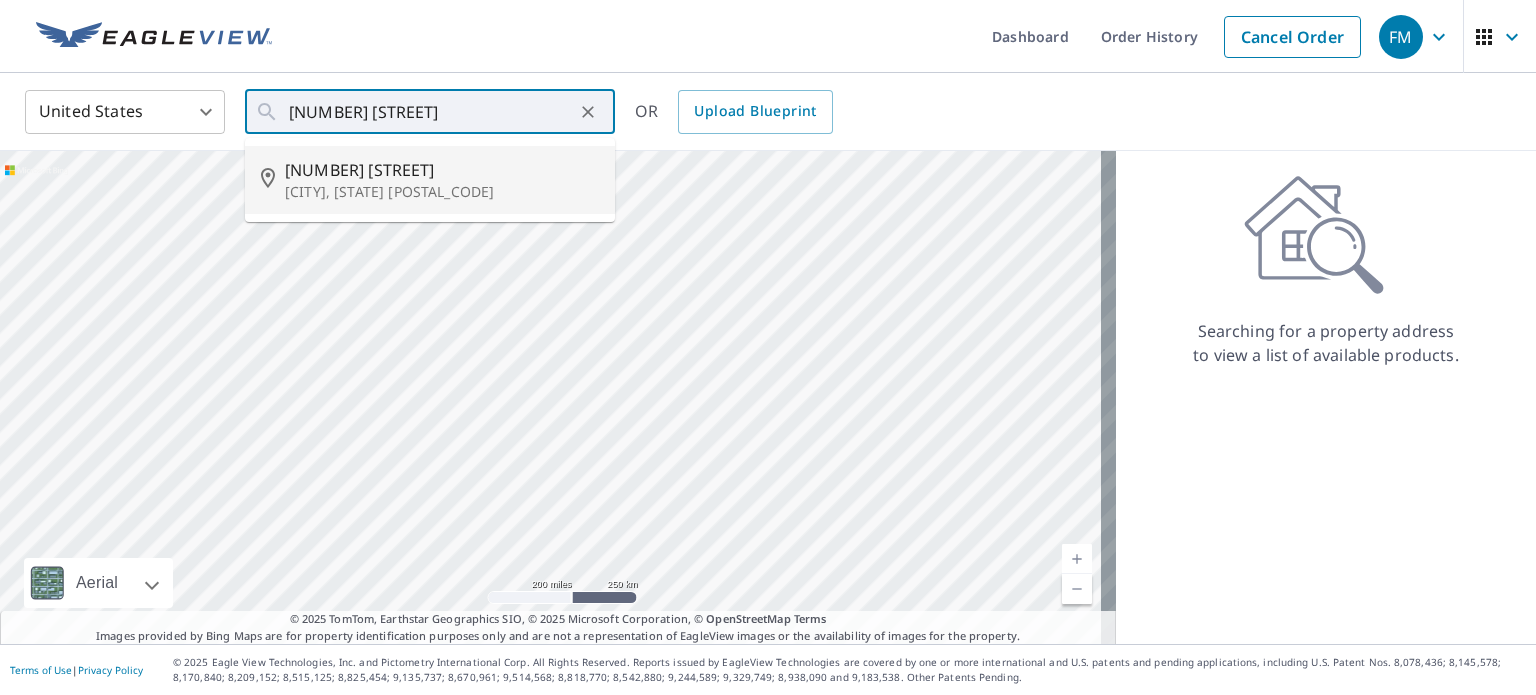 type on "[NUMBER] [STREET] [CITY], [STATE] [POSTAL_CODE]" 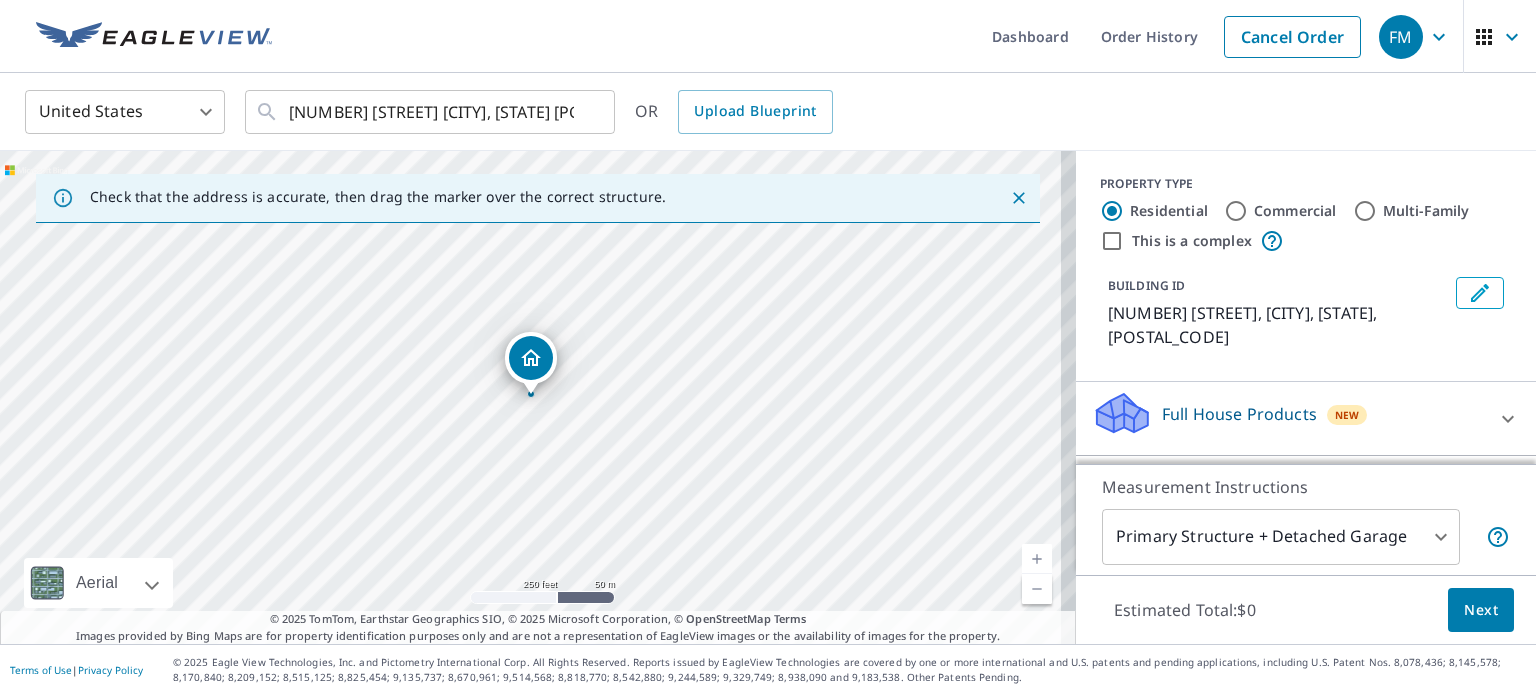 click on "[NUMBER] [STREET] [CITY], [STATE] [POSTAL_CODE]" at bounding box center (768, 347) 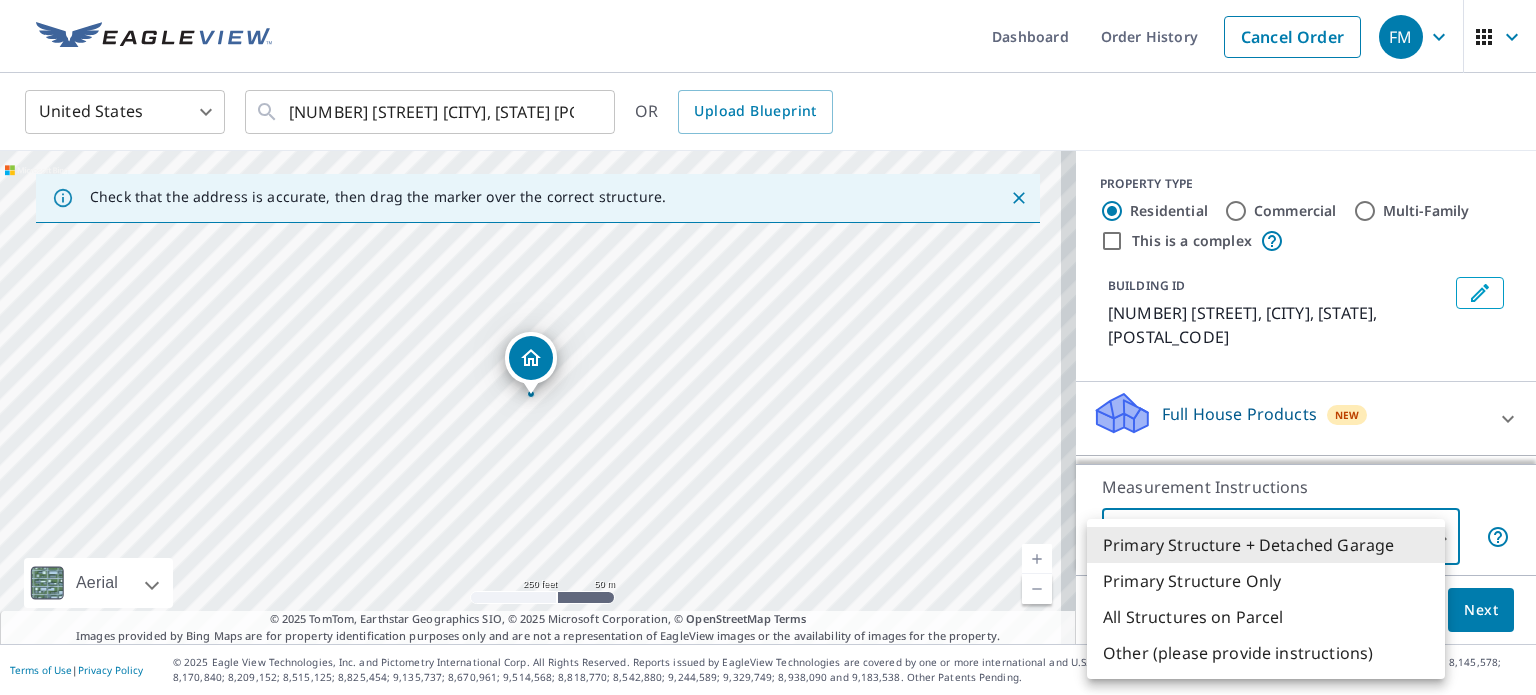 click at bounding box center [768, 347] 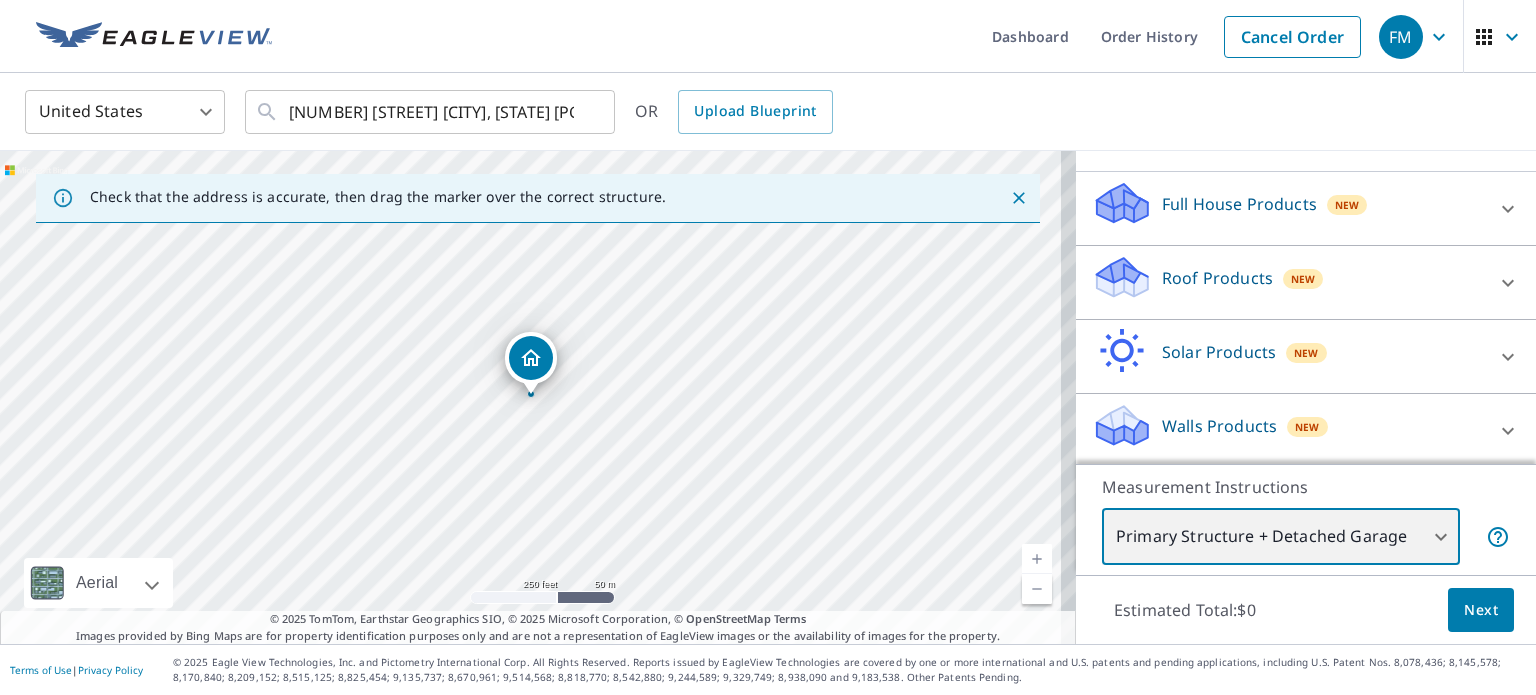 scroll, scrollTop: 212, scrollLeft: 0, axis: vertical 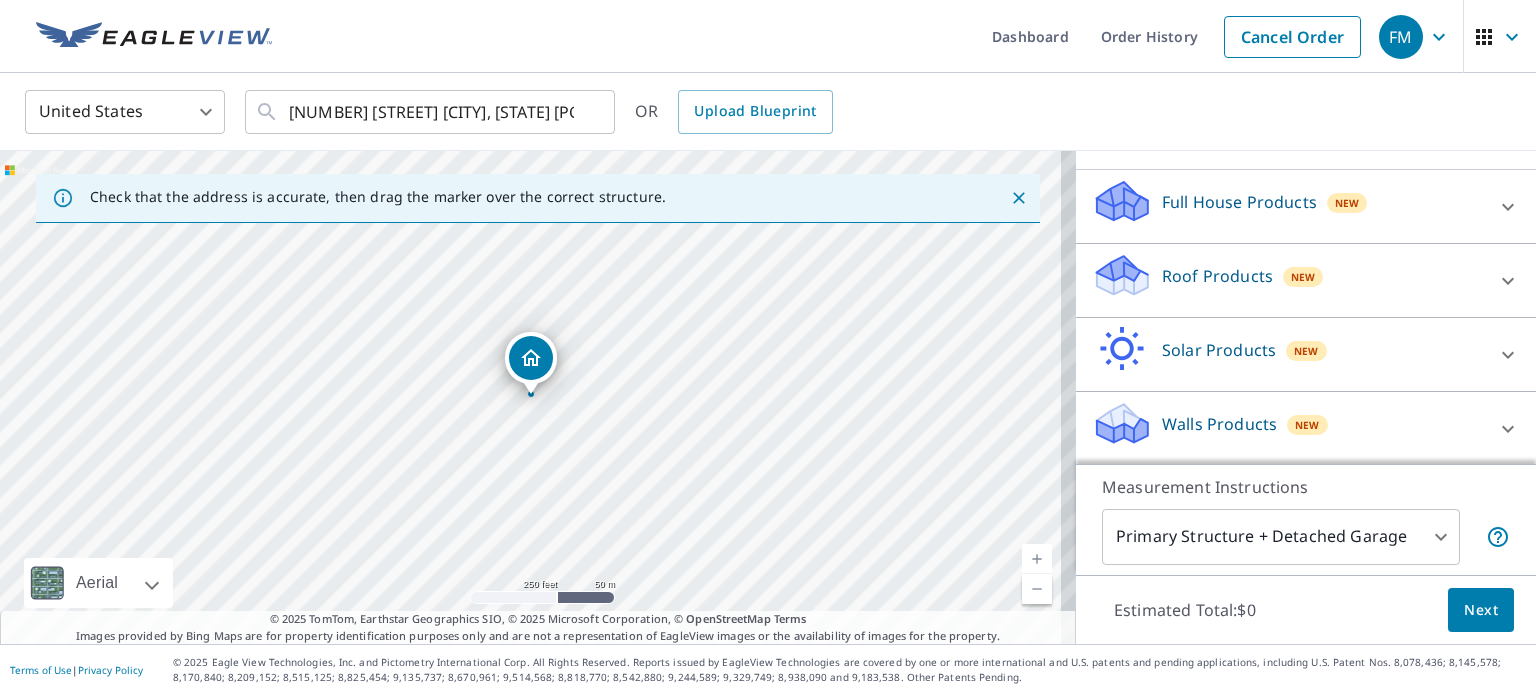 click on "Walls Products" at bounding box center (1219, 424) 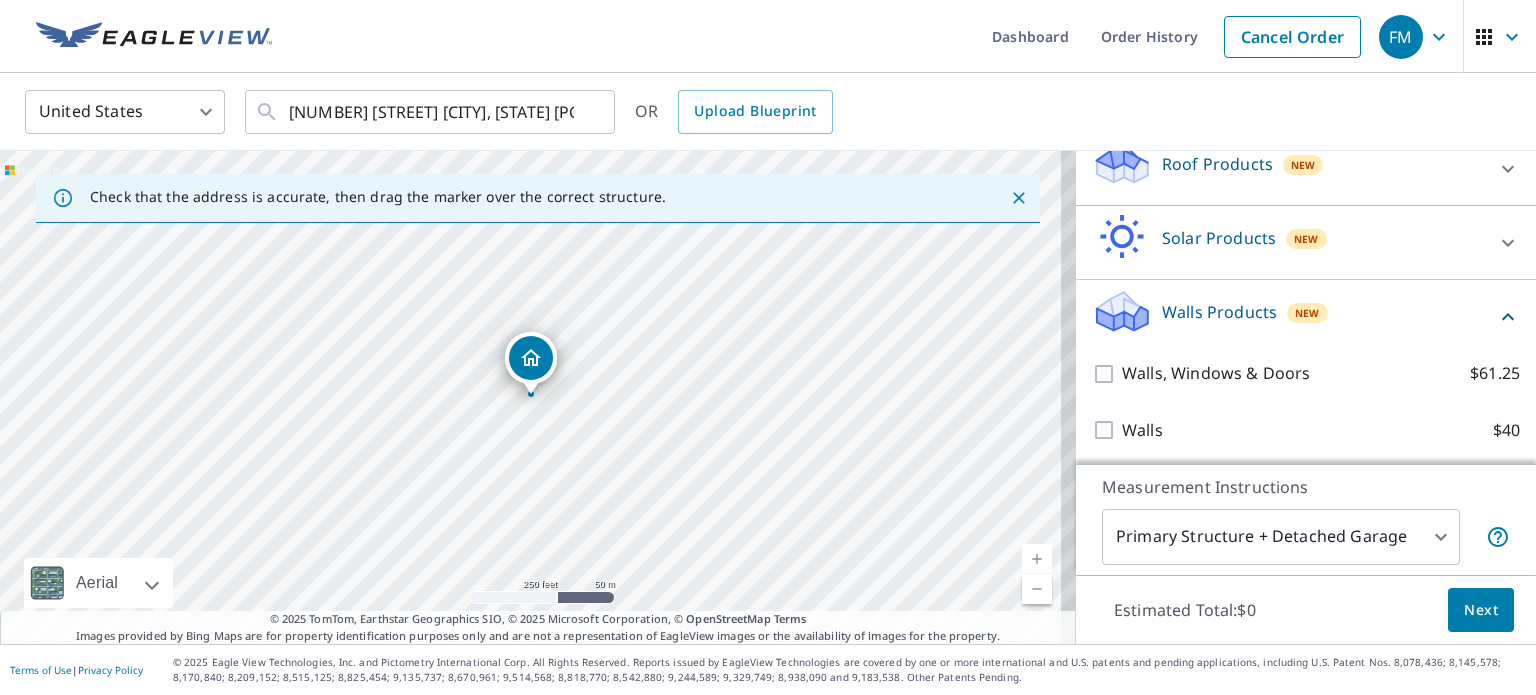 scroll, scrollTop: 325, scrollLeft: 0, axis: vertical 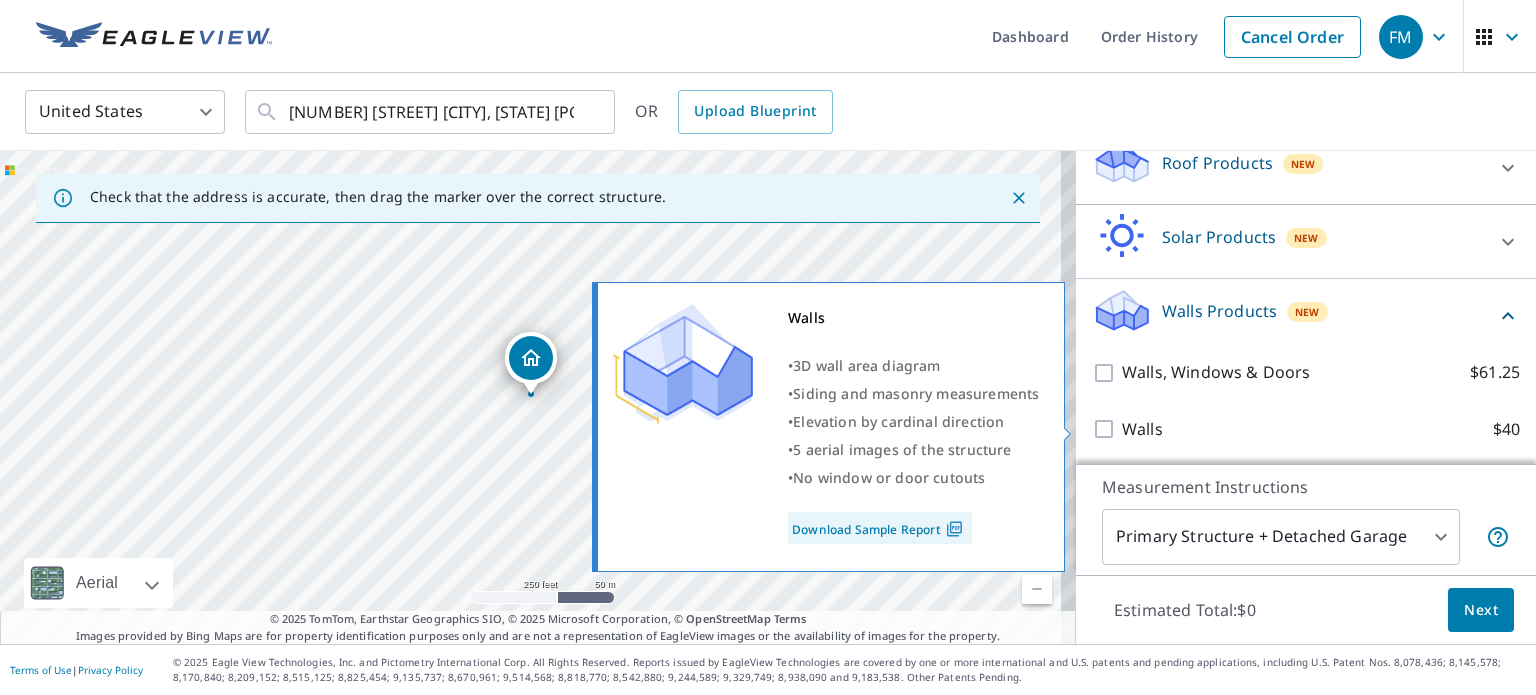 click on "Walls $40" at bounding box center (1107, 429) 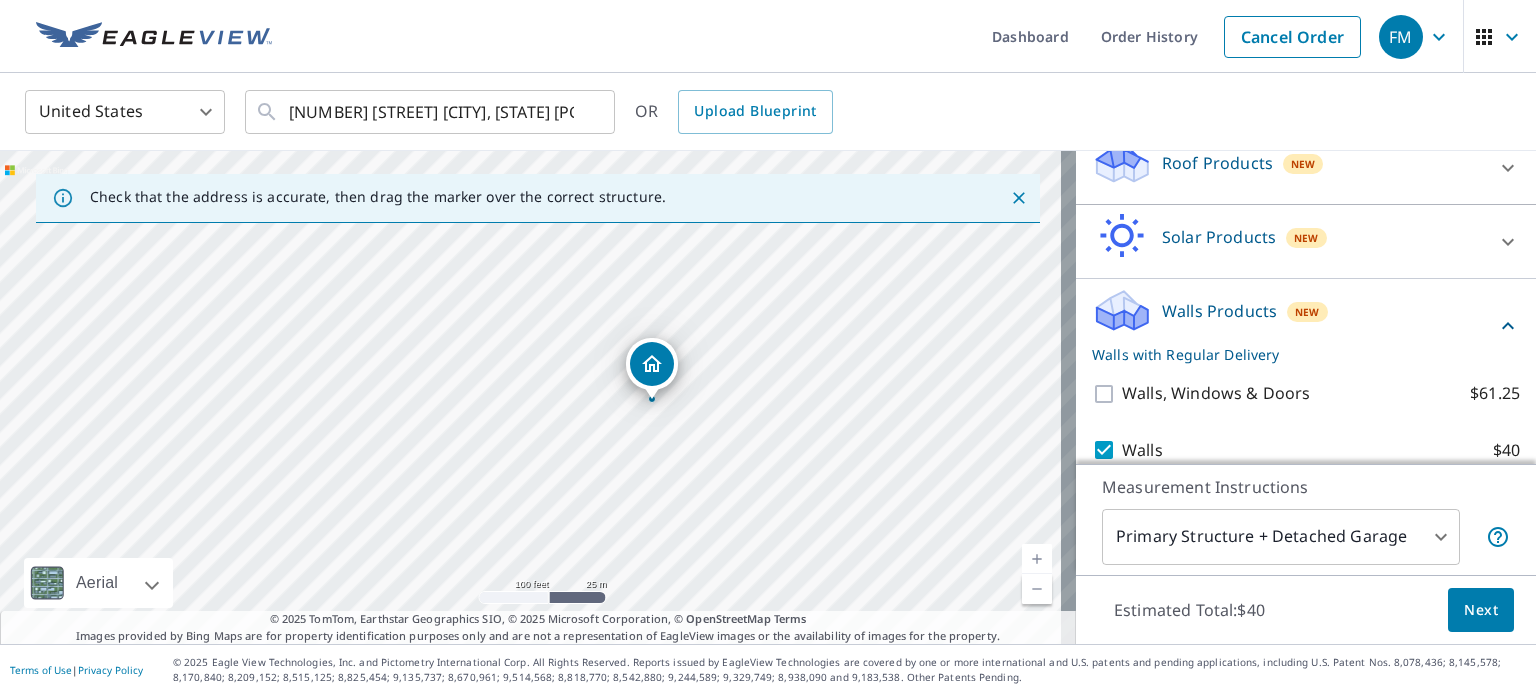 drag, startPoint x: 584, startPoint y: 402, endPoint x: 529, endPoint y: 379, distance: 59.615433 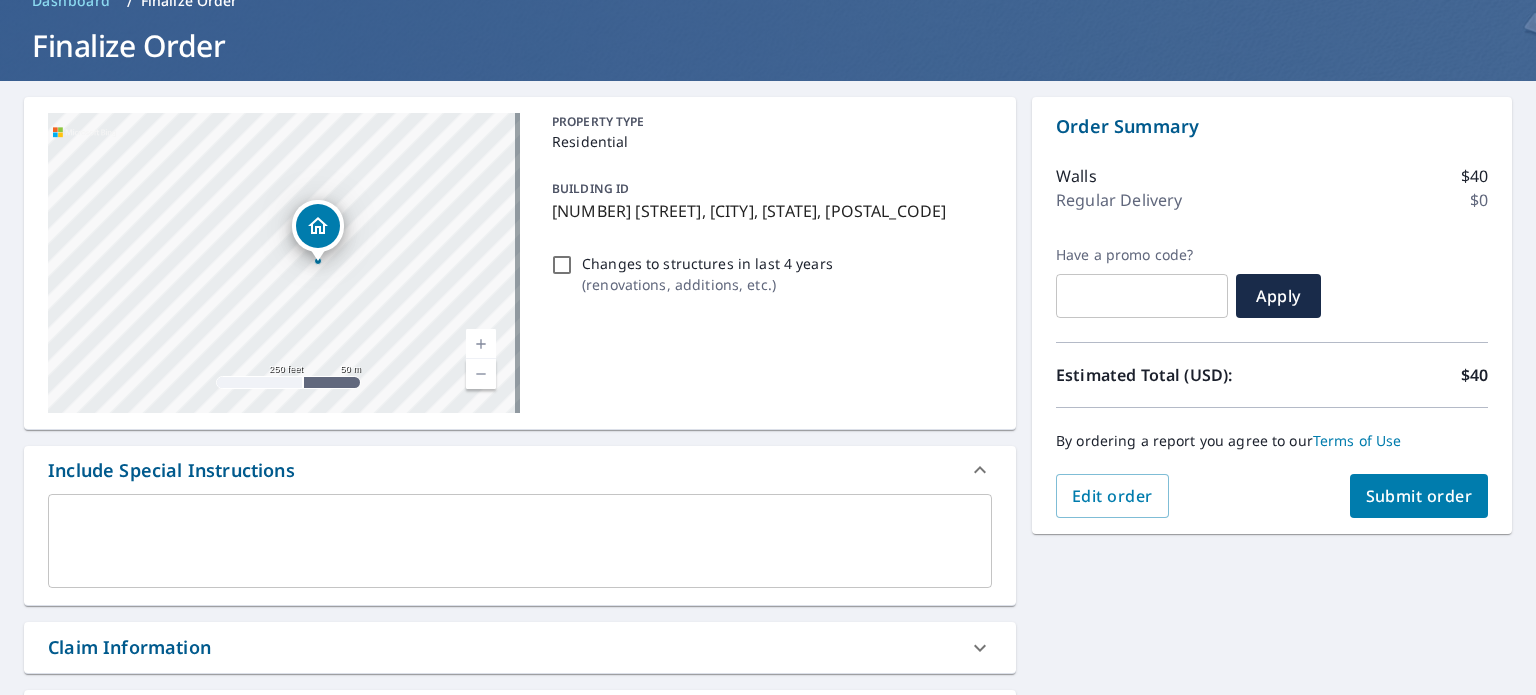 scroll, scrollTop: 200, scrollLeft: 0, axis: vertical 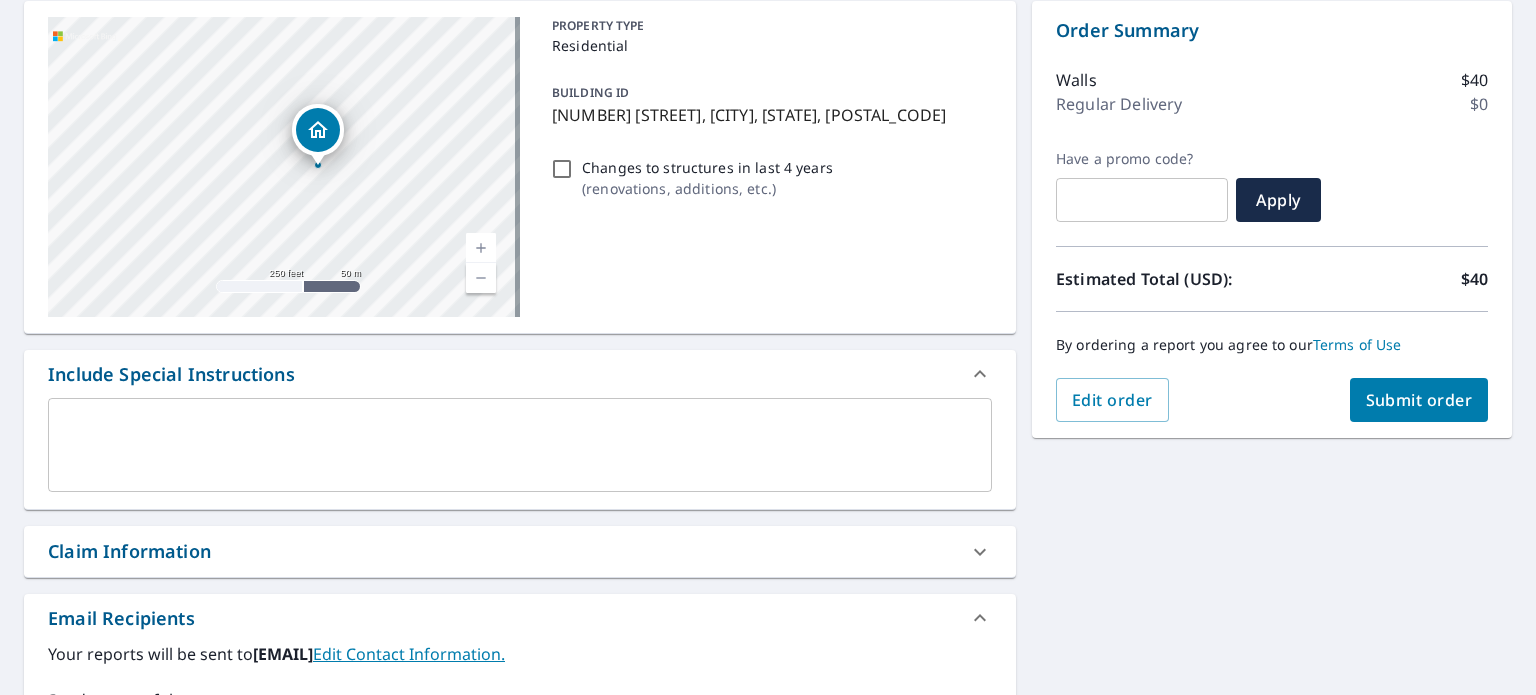 click on "Claim Information" at bounding box center (502, 551) 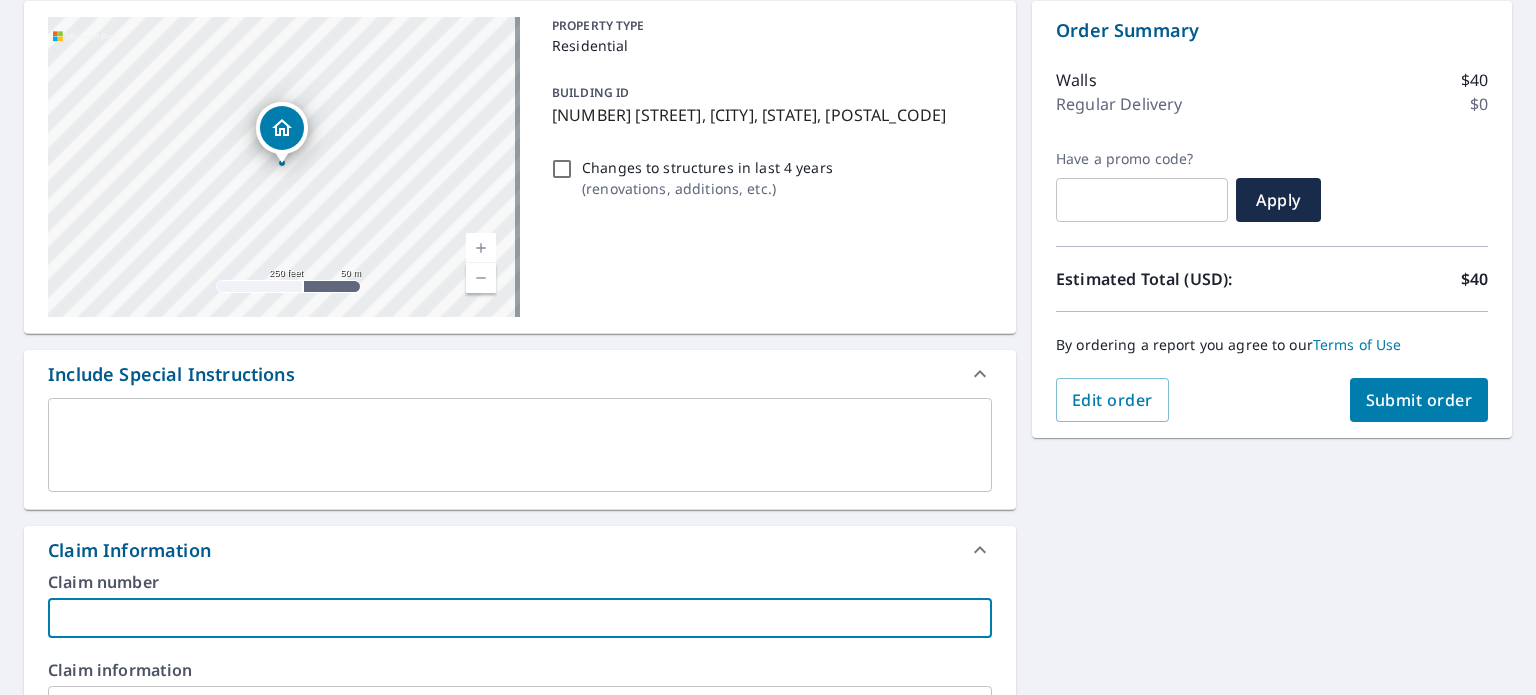 click at bounding box center [520, 618] 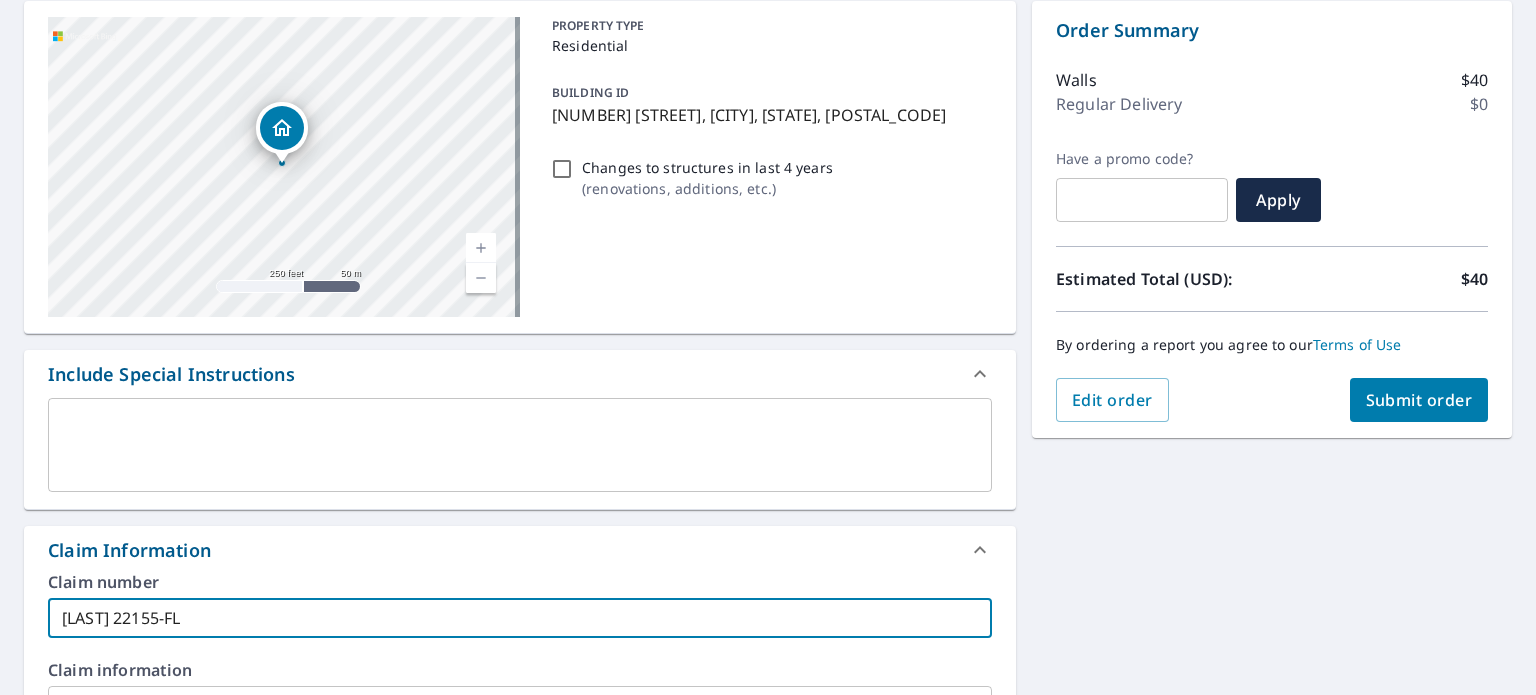 type on "[LAST] 22155-FL" 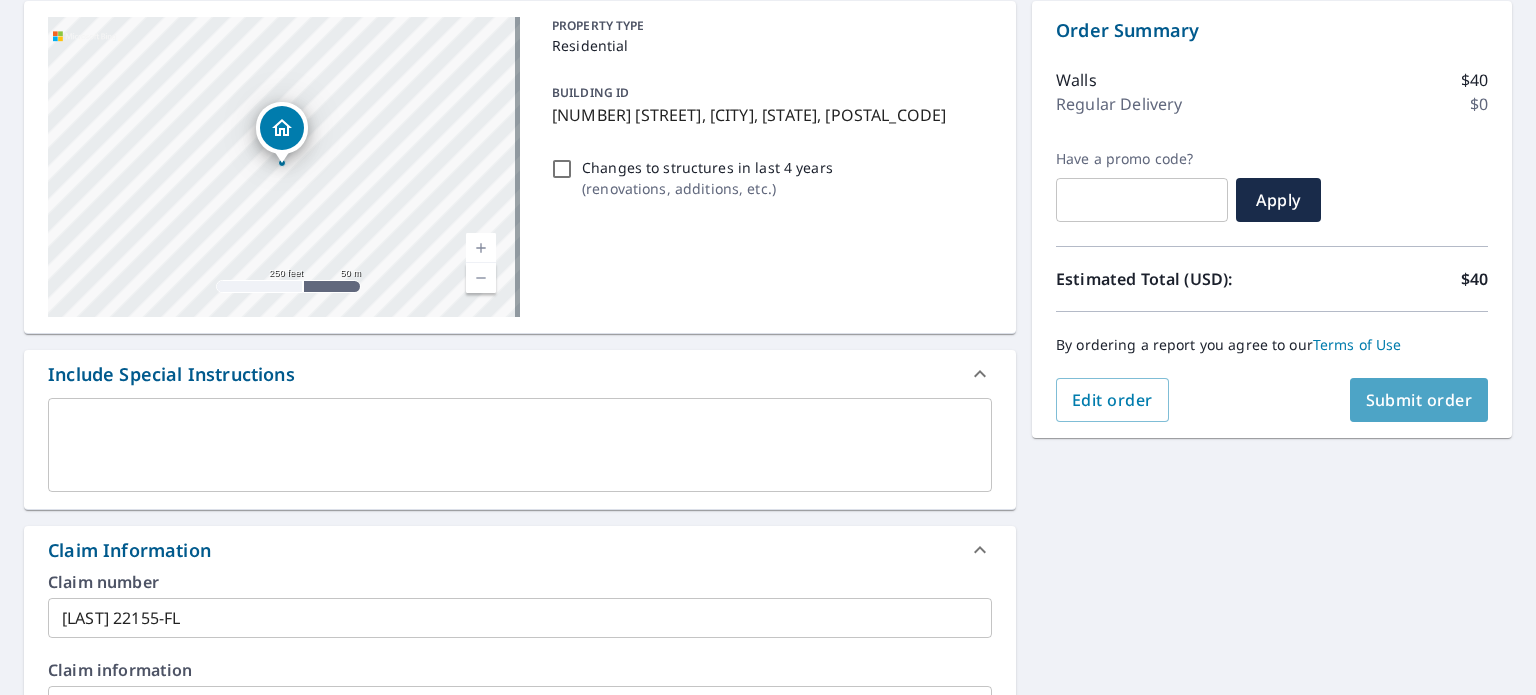 click on "Submit order" at bounding box center [1419, 400] 